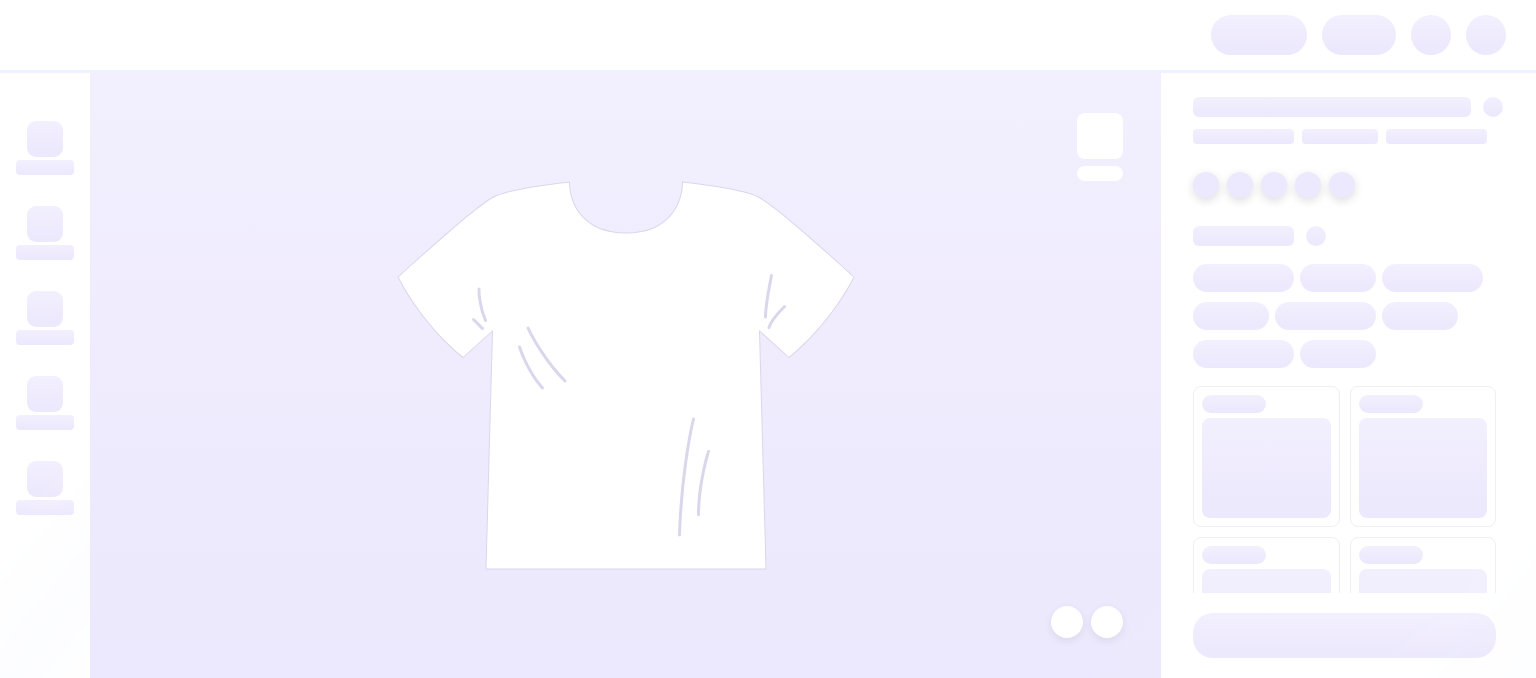 scroll, scrollTop: 0, scrollLeft: 0, axis: both 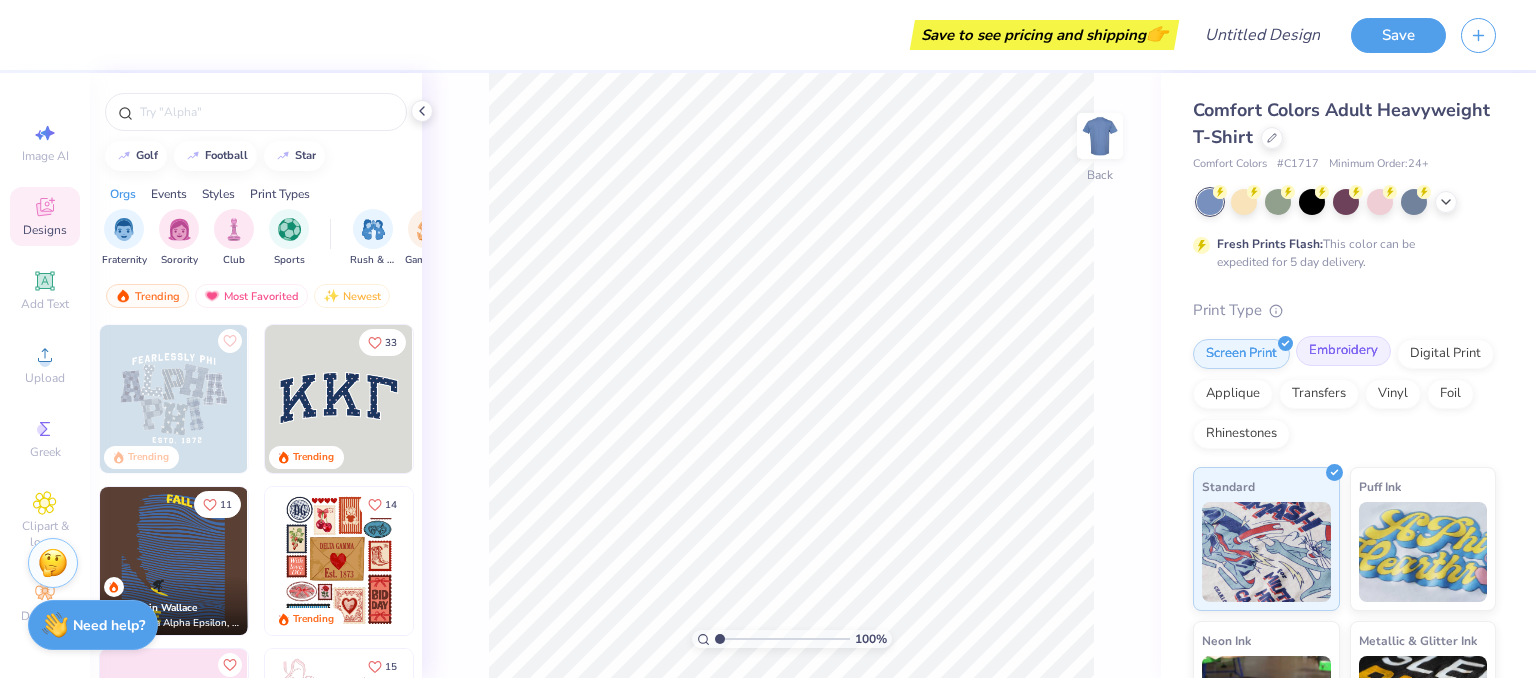 click on "Embroidery" at bounding box center [1343, 351] 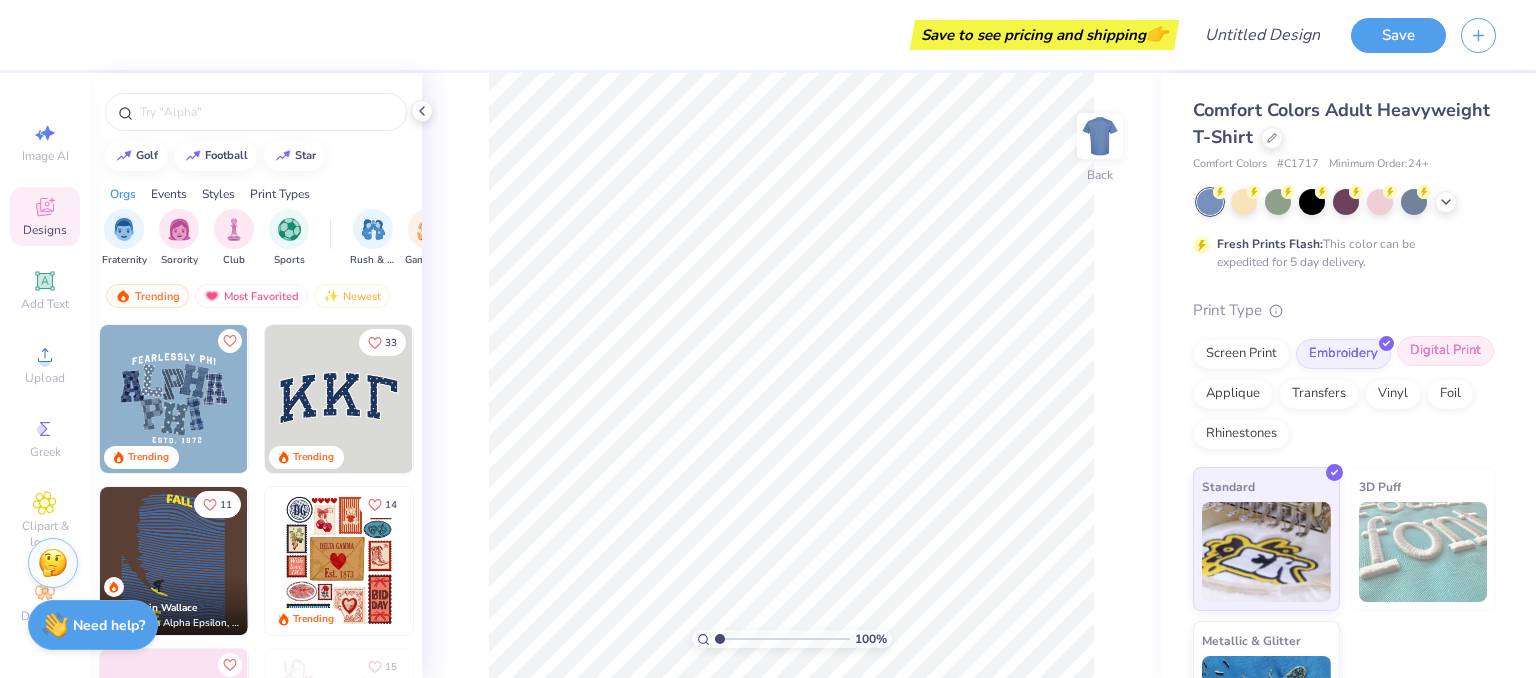 click on "Digital Print" at bounding box center [1445, 351] 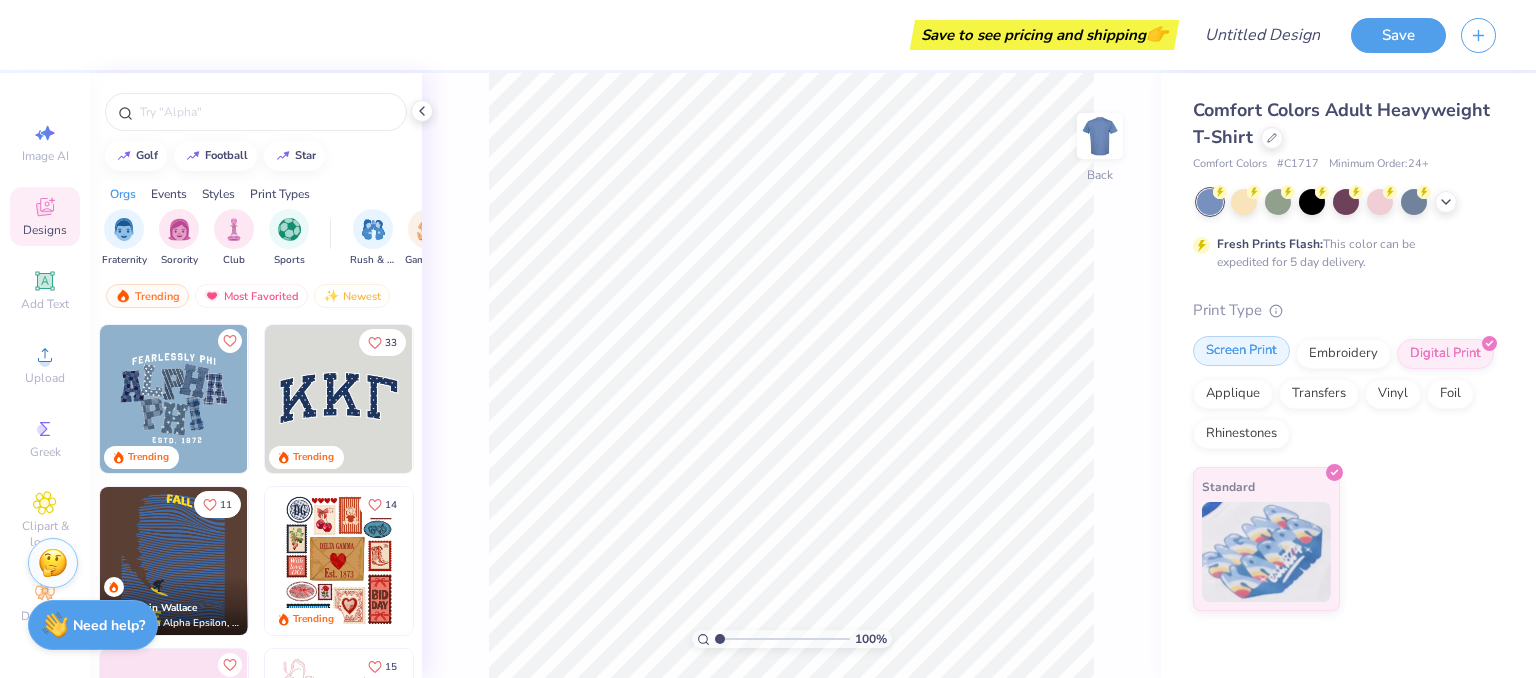 click on "Screen Print" at bounding box center [1241, 351] 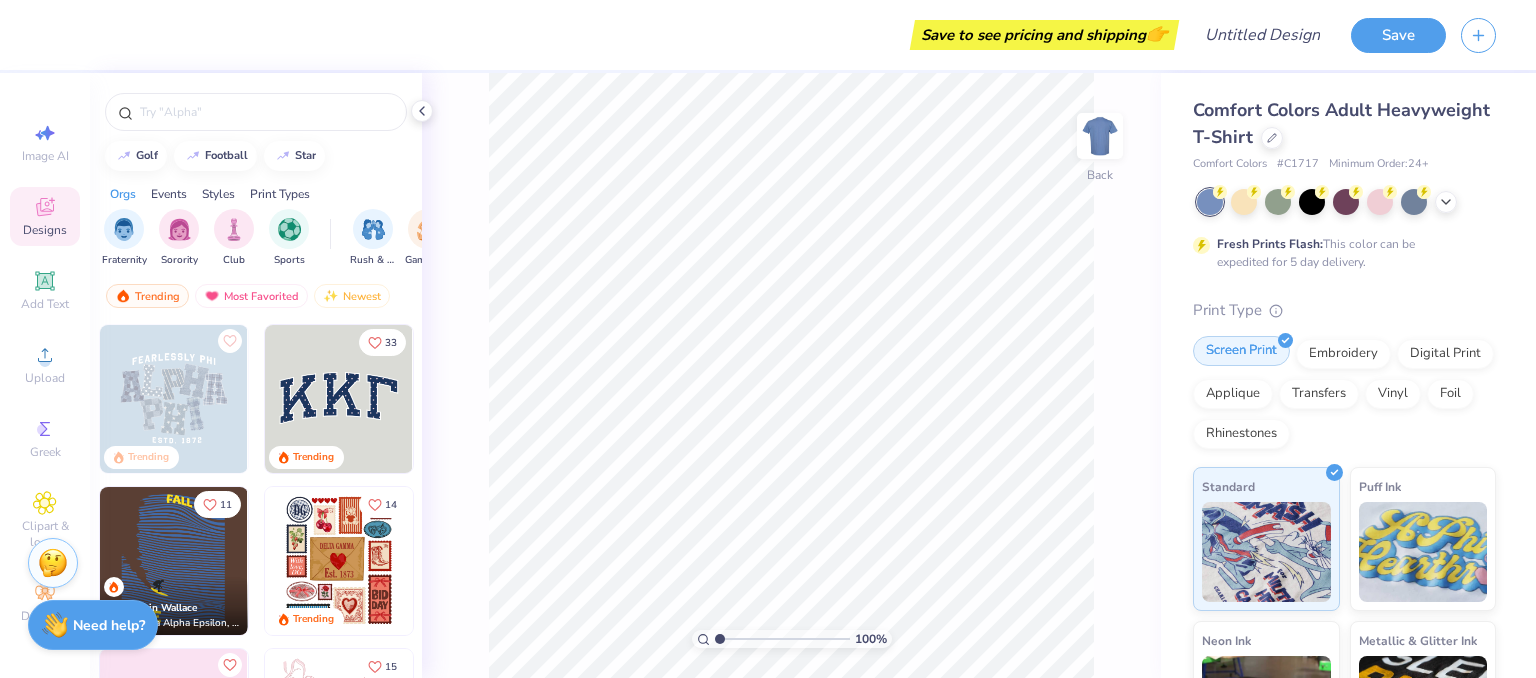 click on "Screen Print" at bounding box center (1241, 351) 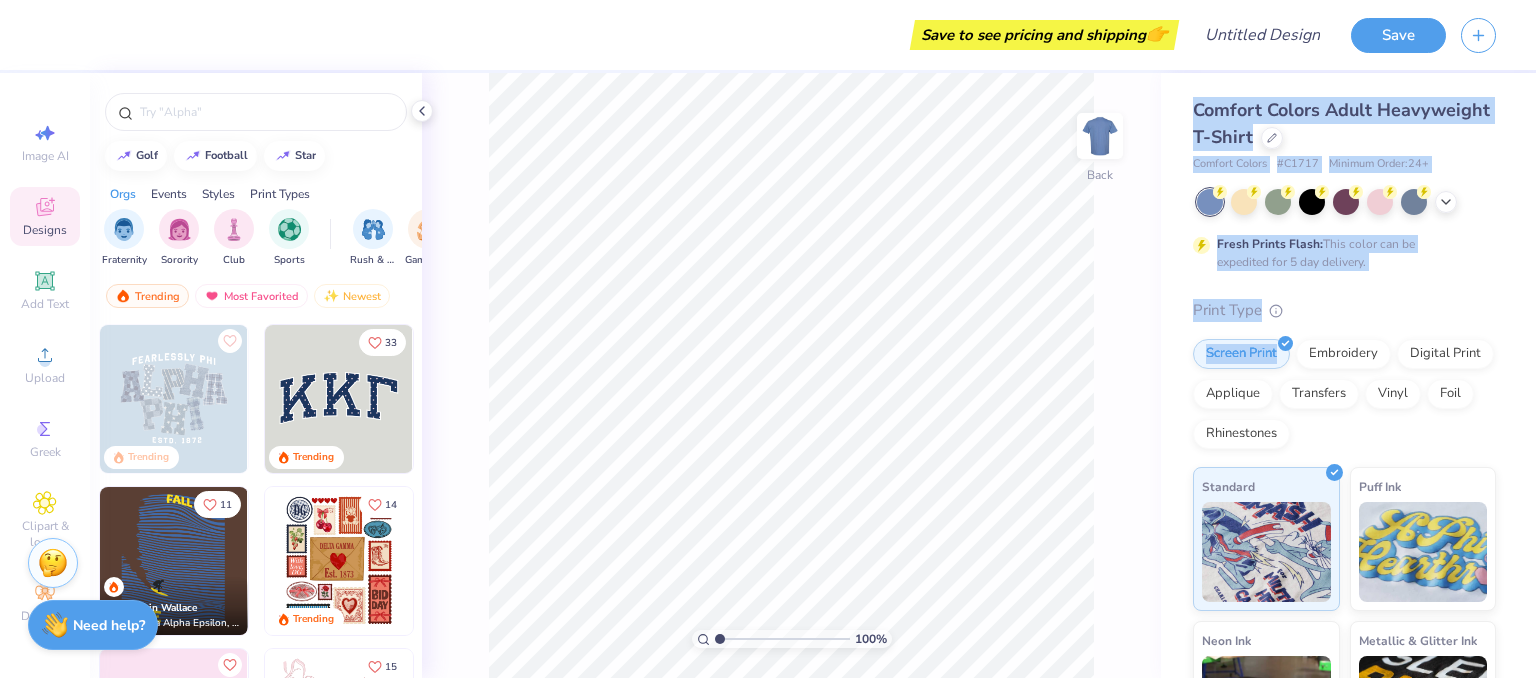 drag, startPoint x: 1248, startPoint y: 351, endPoint x: 1151, endPoint y: 30, distance: 335.33566 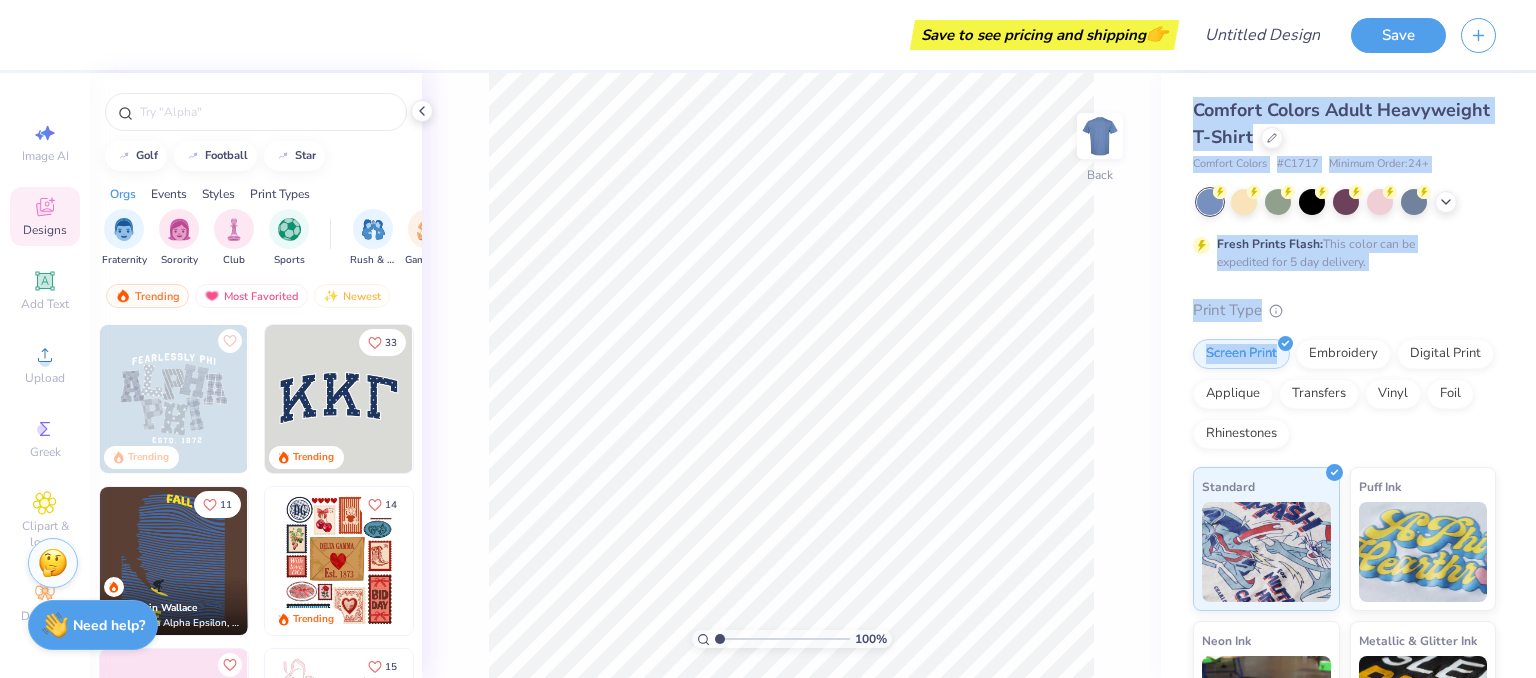 click on "Save to see pricing and shipping 👉 Design Title Save Image AI Designs Add Text Upload Greek Clipart & logos Decorate golf football star Orgs Events Styles Print Types Fraternity Sorority Club Sports Rush & Bid Game Day Parent's Weekend PR & General Big Little Reveal Philanthropy Date Parties & Socials Retreat Spring Break Holidays Greek Week Formal & Semi Graduation Founder’s Day Classic Minimalist Varsity Y2K Typography Handdrawn Cartoons Grunge 80s & 90s 60s & 70s Embroidery Screen Print Patches Vinyl Digital Print Applique Transfers Trending Most Favorited Newest Trending 33 Trending 11 [FIRST] [LAST] Sigma Alpha Epsilon, [CITY], [STATE] 14 Trending Trending 15 Trending 18 Trending 19 Trending 100 % Back Comfort Colors Adult Heavyweight T-Shirt Comfort Colors # C1717 Minimum Order: 24 + Fresh Prints Flash: This color can be expedited for 5 day delivery. Print Type Screen Print Embroidery Digital Print Applique Transfers Vinyl Foil Rhinestones Standard Puff Ink Neon Ink Stuck?" at bounding box center [768, 339] 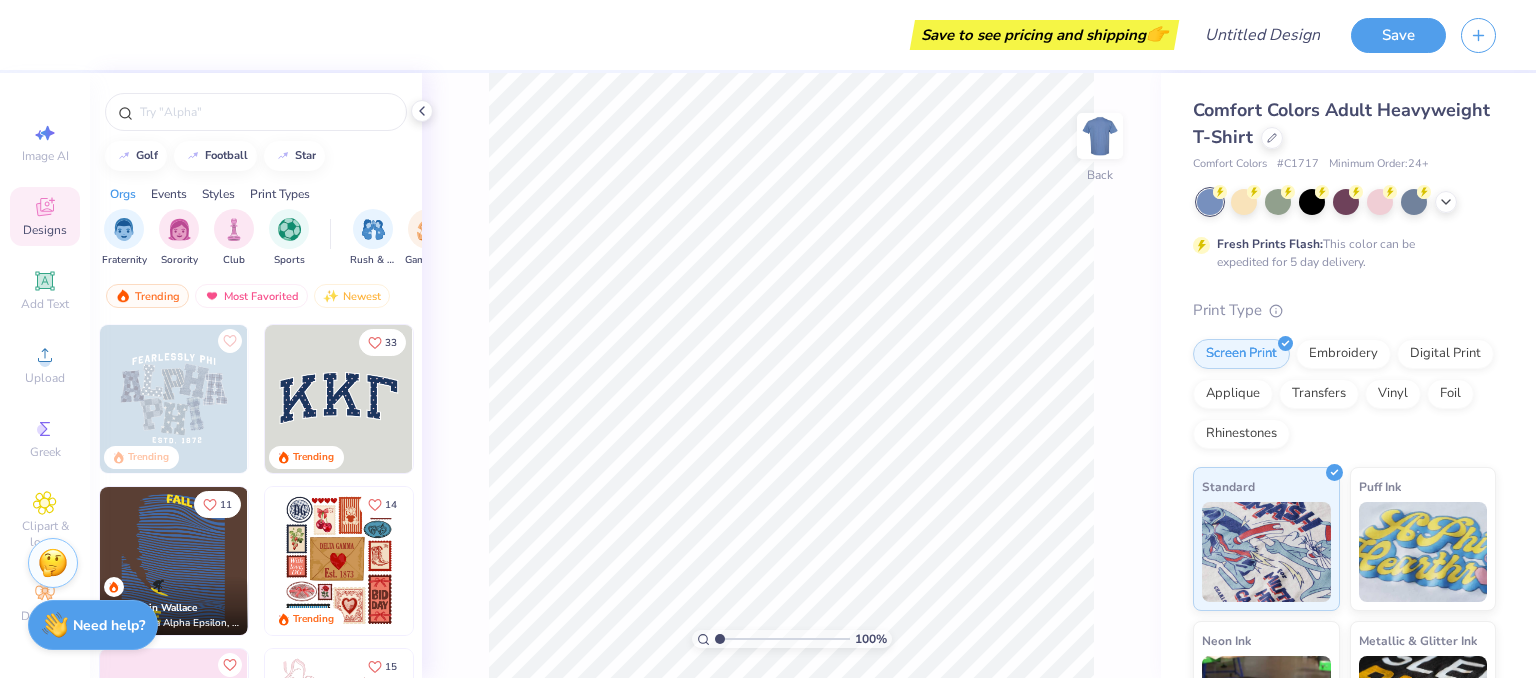 click on "Save to see pricing and shipping  👉" at bounding box center (614, 35) 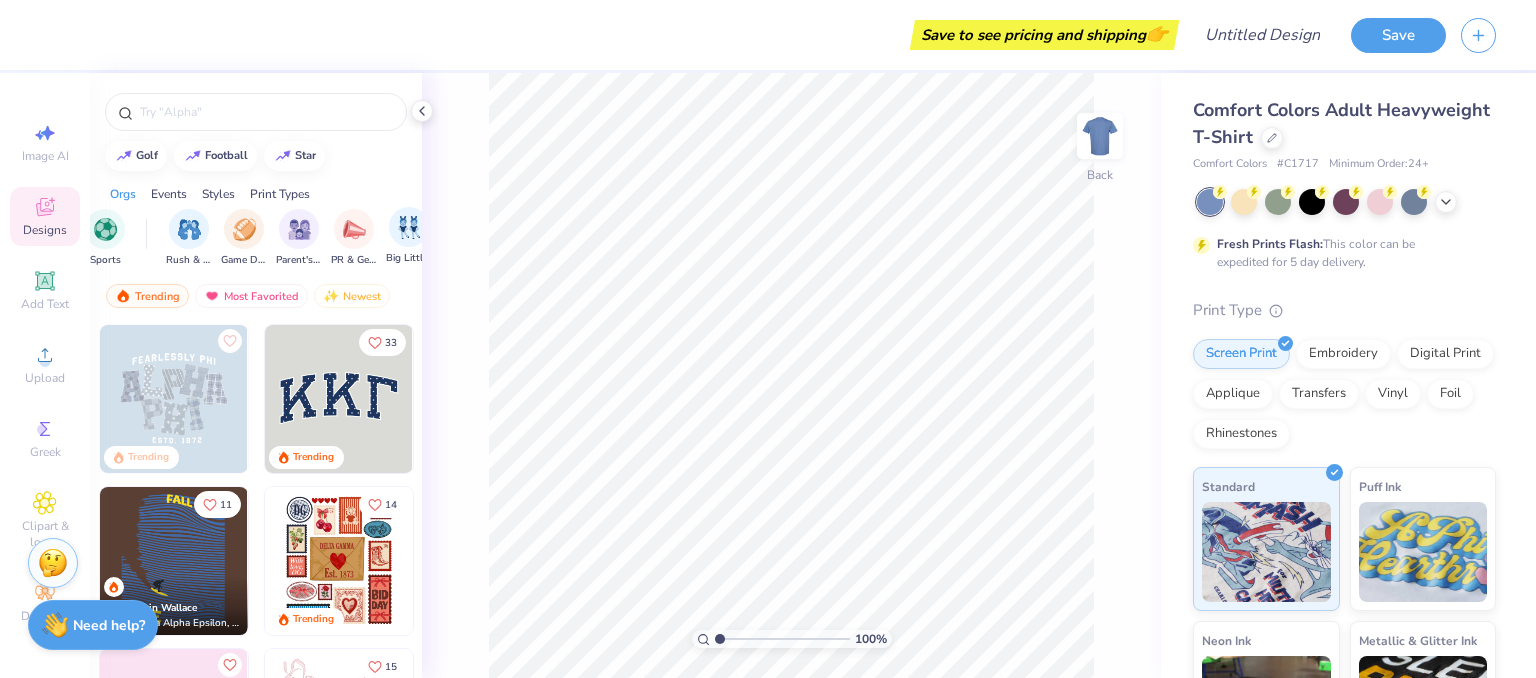 scroll, scrollTop: 0, scrollLeft: 0, axis: both 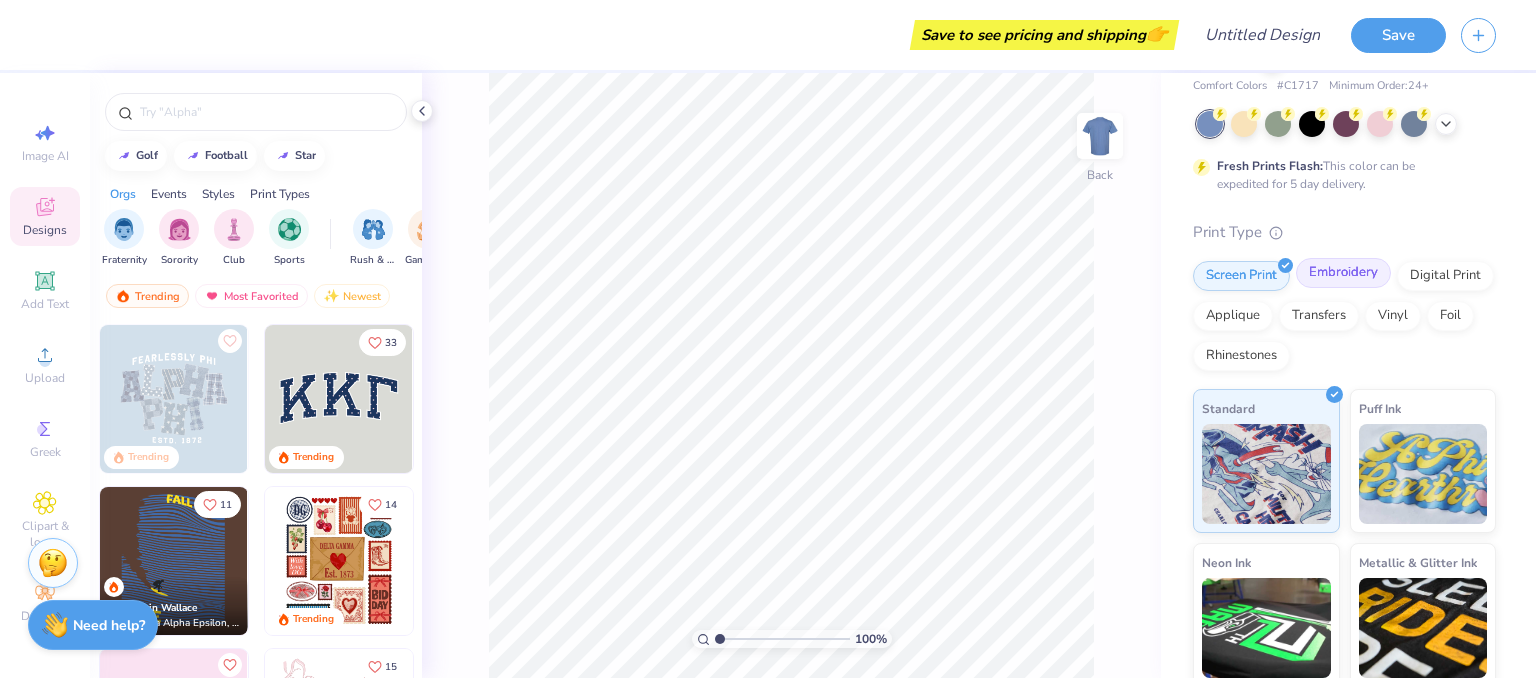 click on "Embroidery" at bounding box center (1343, 273) 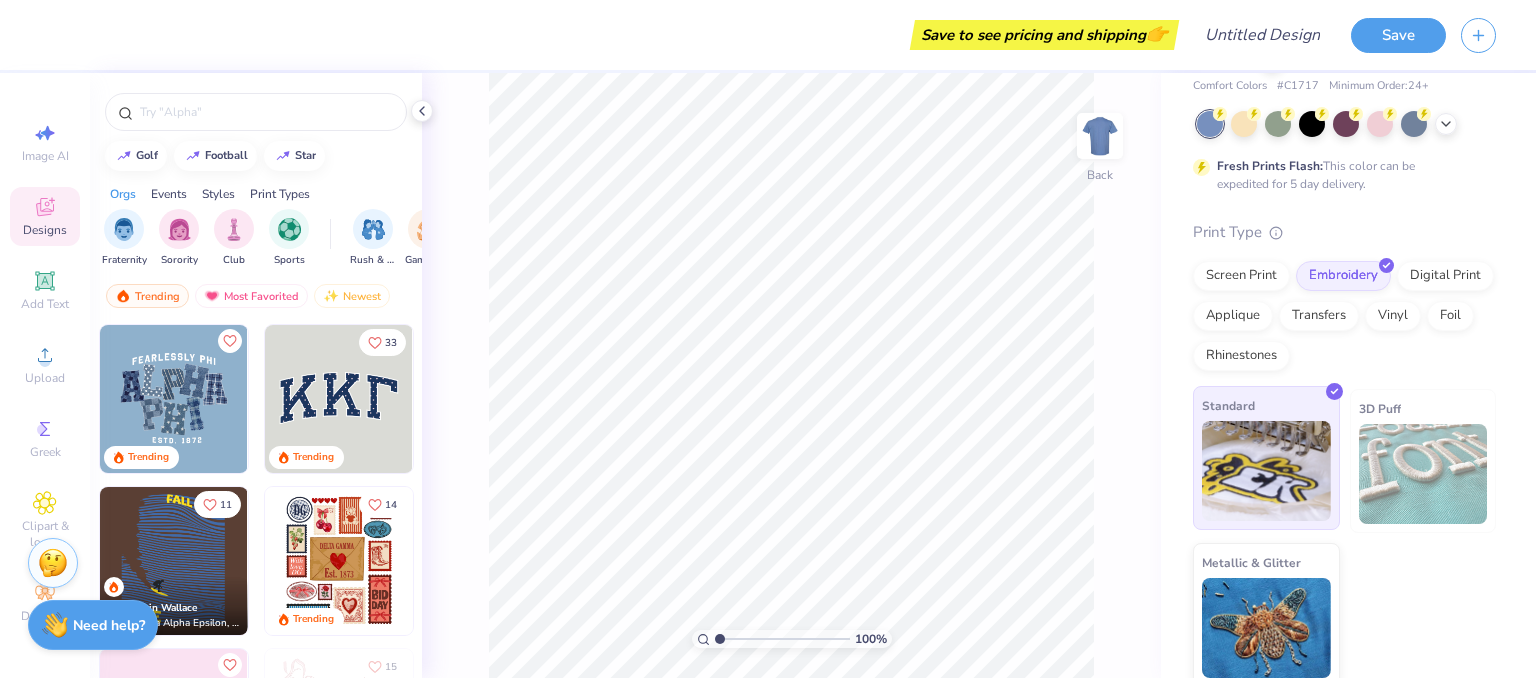 click at bounding box center (1266, 471) 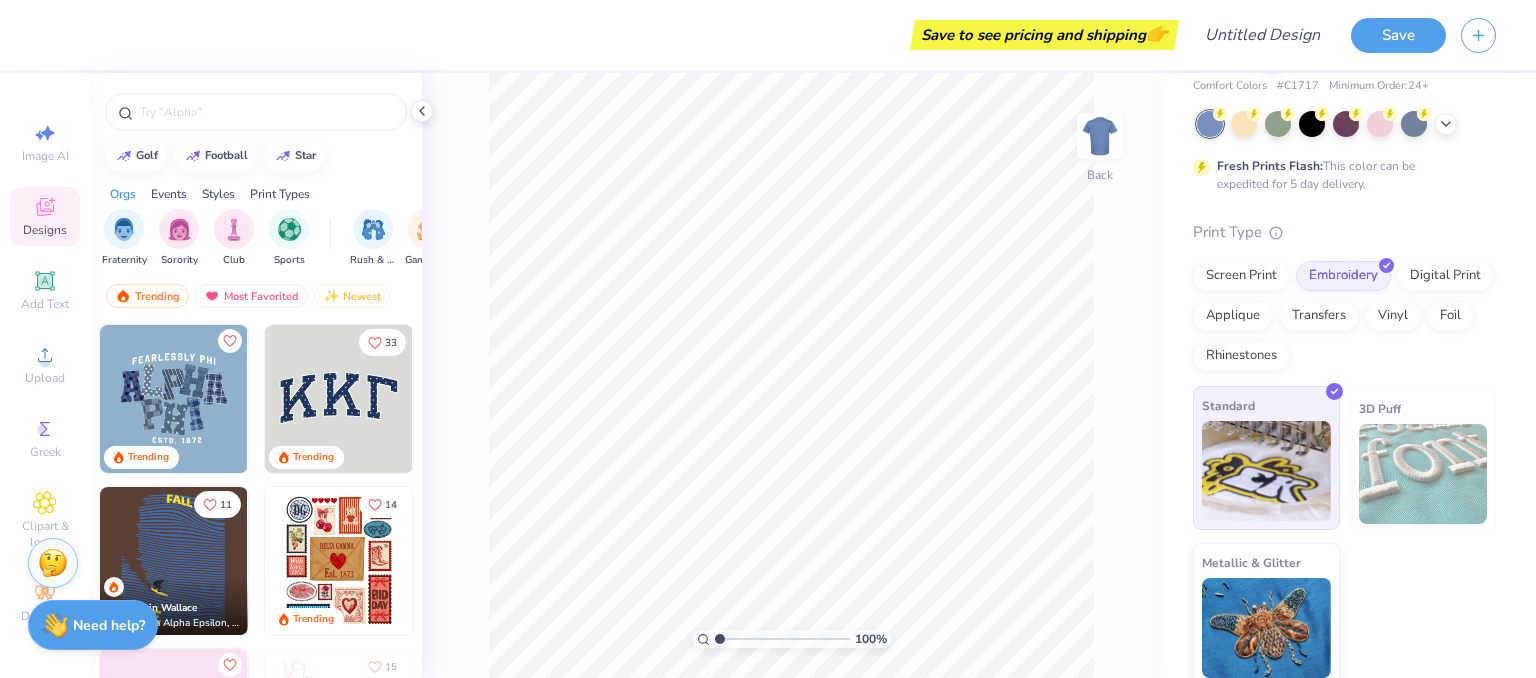 click at bounding box center [1266, 471] 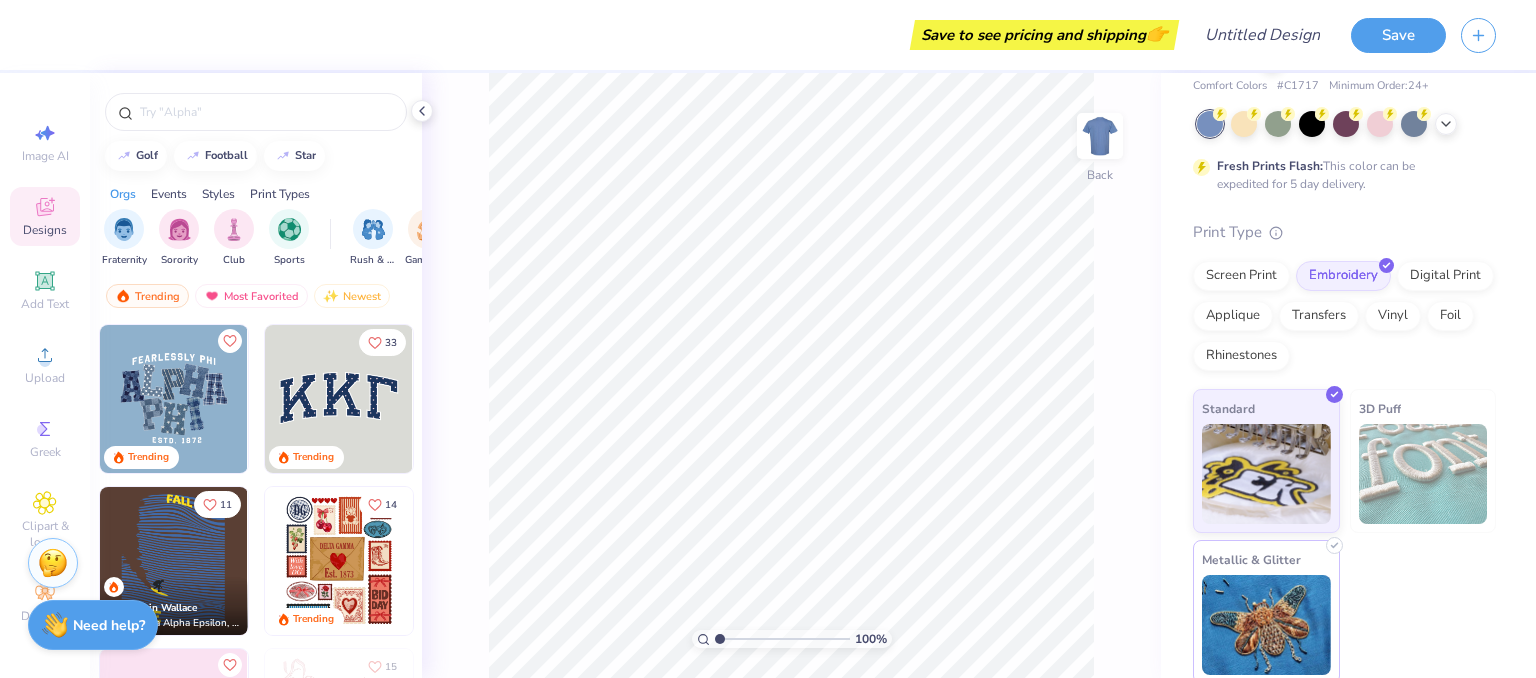 scroll, scrollTop: 86, scrollLeft: 0, axis: vertical 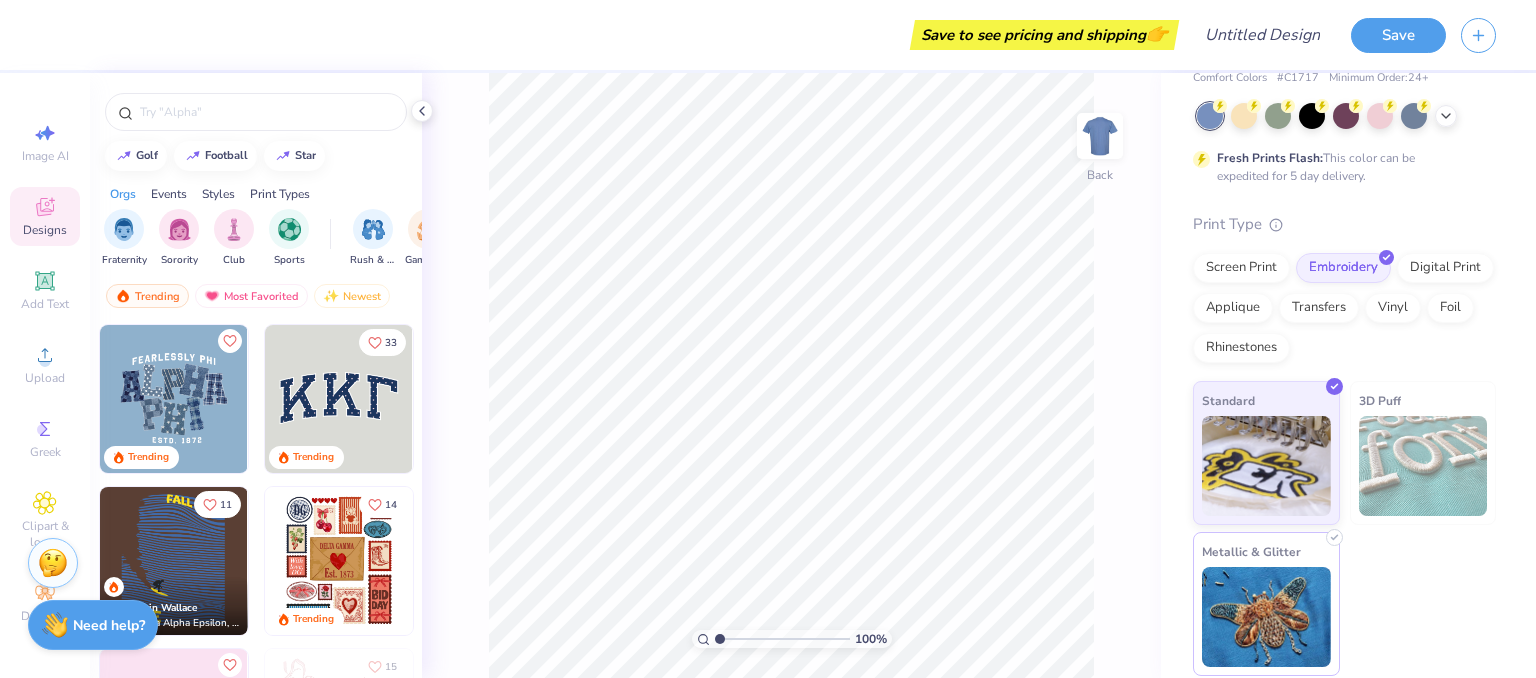 click at bounding box center [1266, 617] 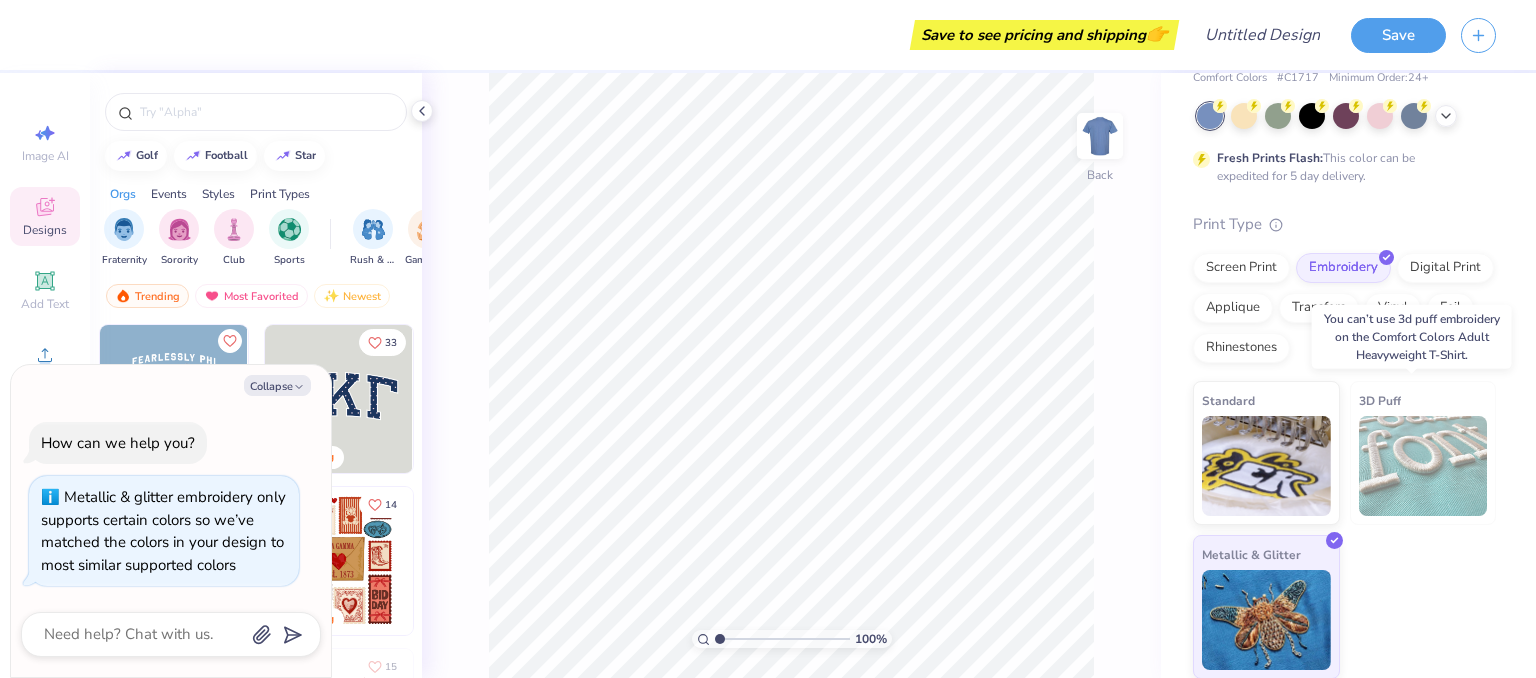 click at bounding box center (1423, 466) 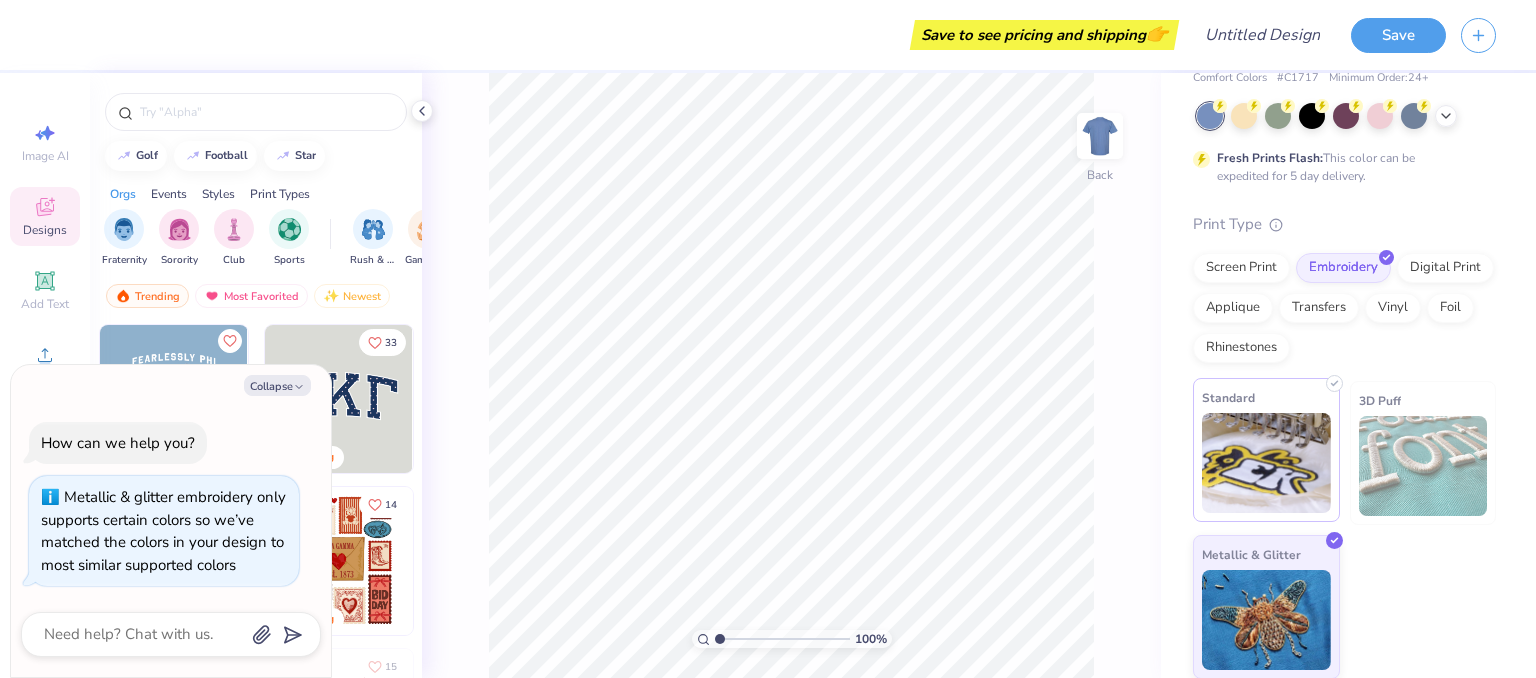 click at bounding box center (1266, 463) 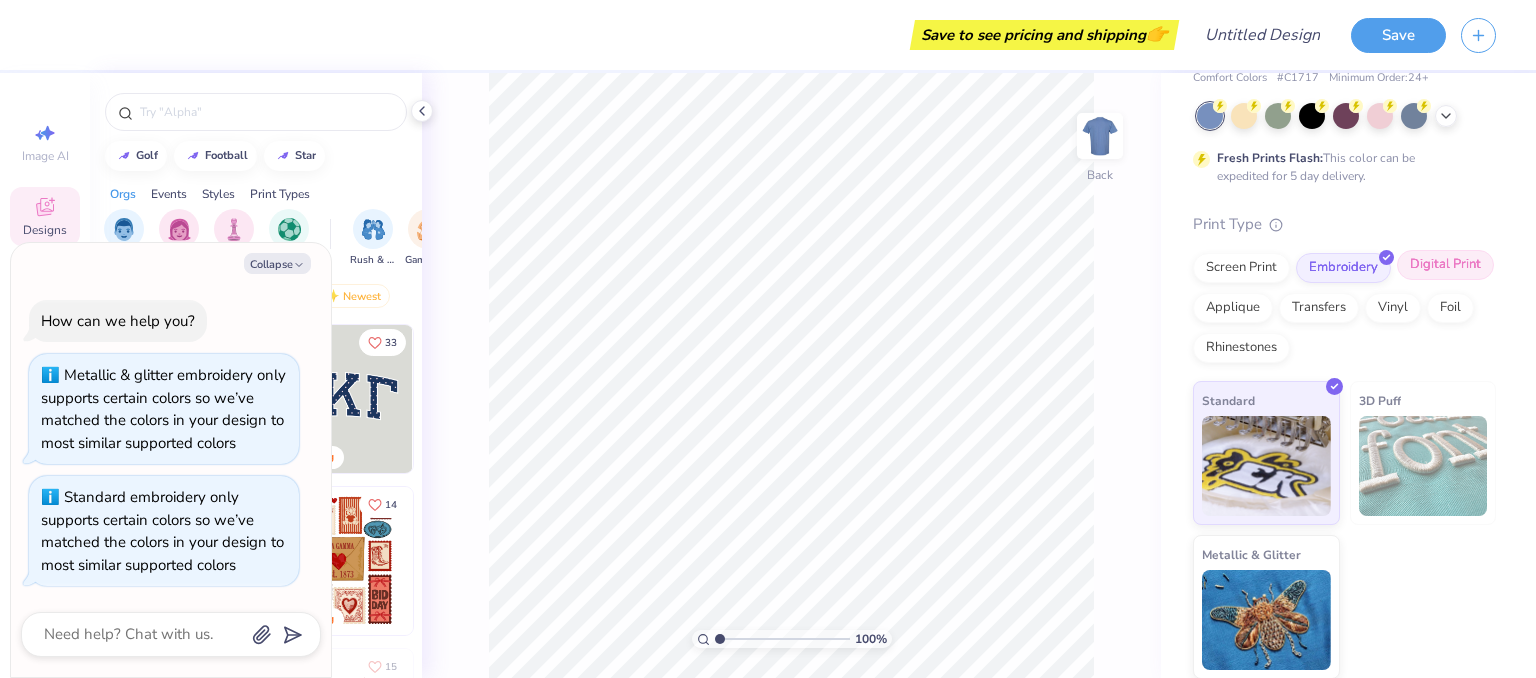 click on "Digital Print" at bounding box center (1445, 265) 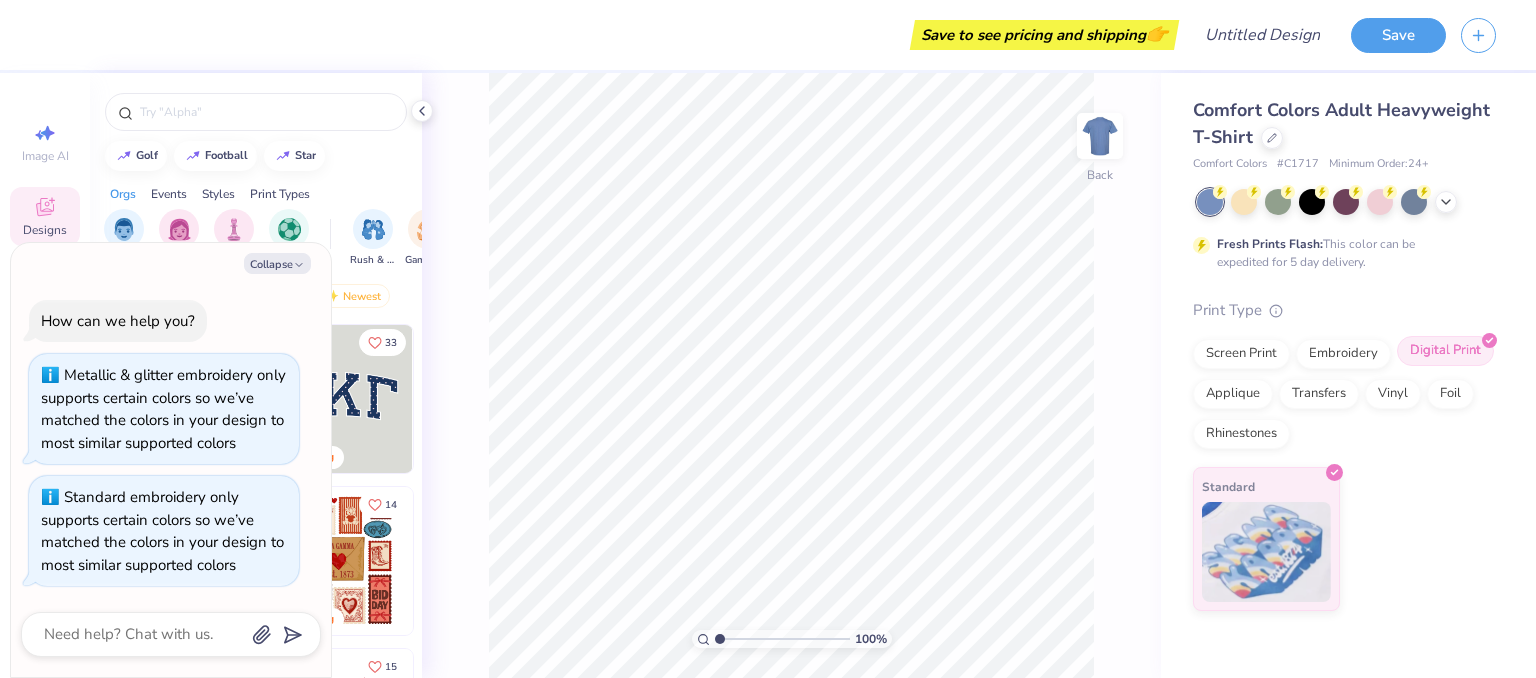 scroll, scrollTop: 0, scrollLeft: 0, axis: both 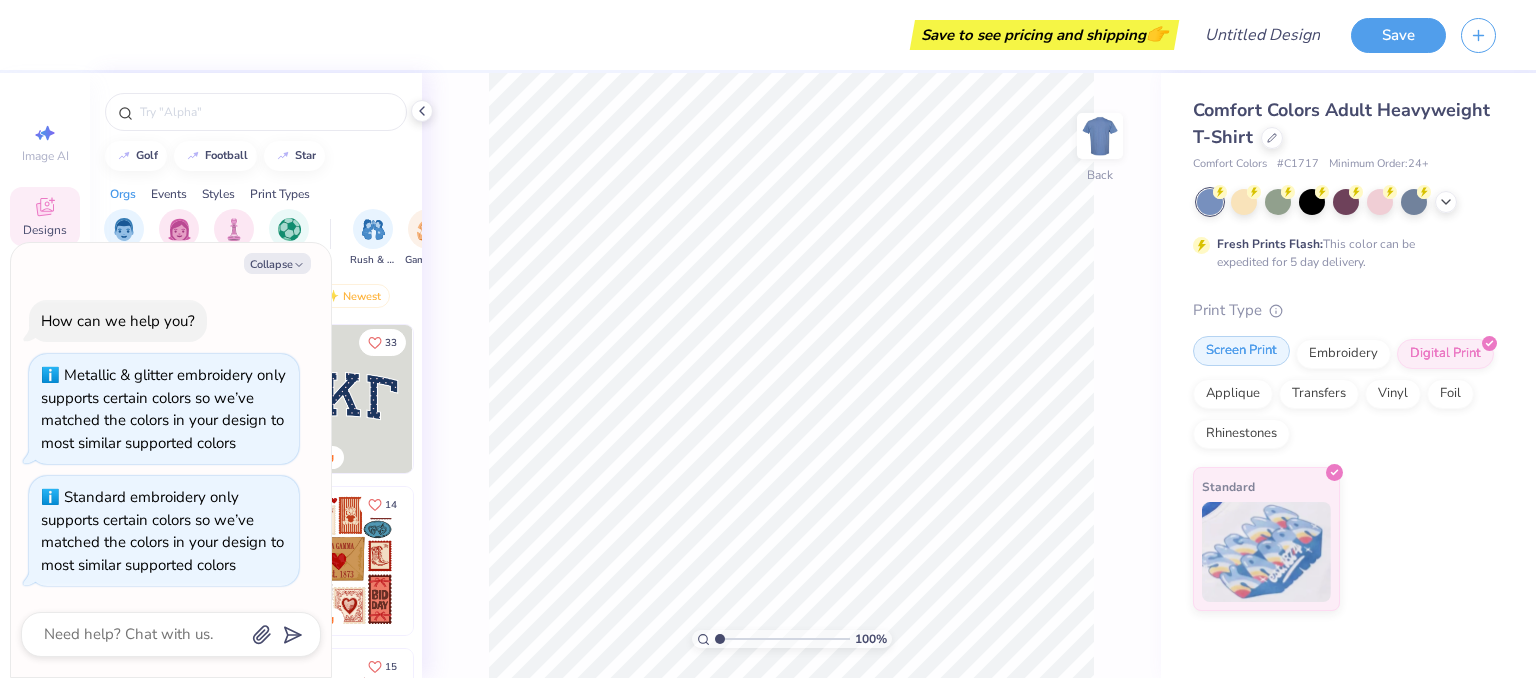 click on "Screen Print" at bounding box center [1241, 351] 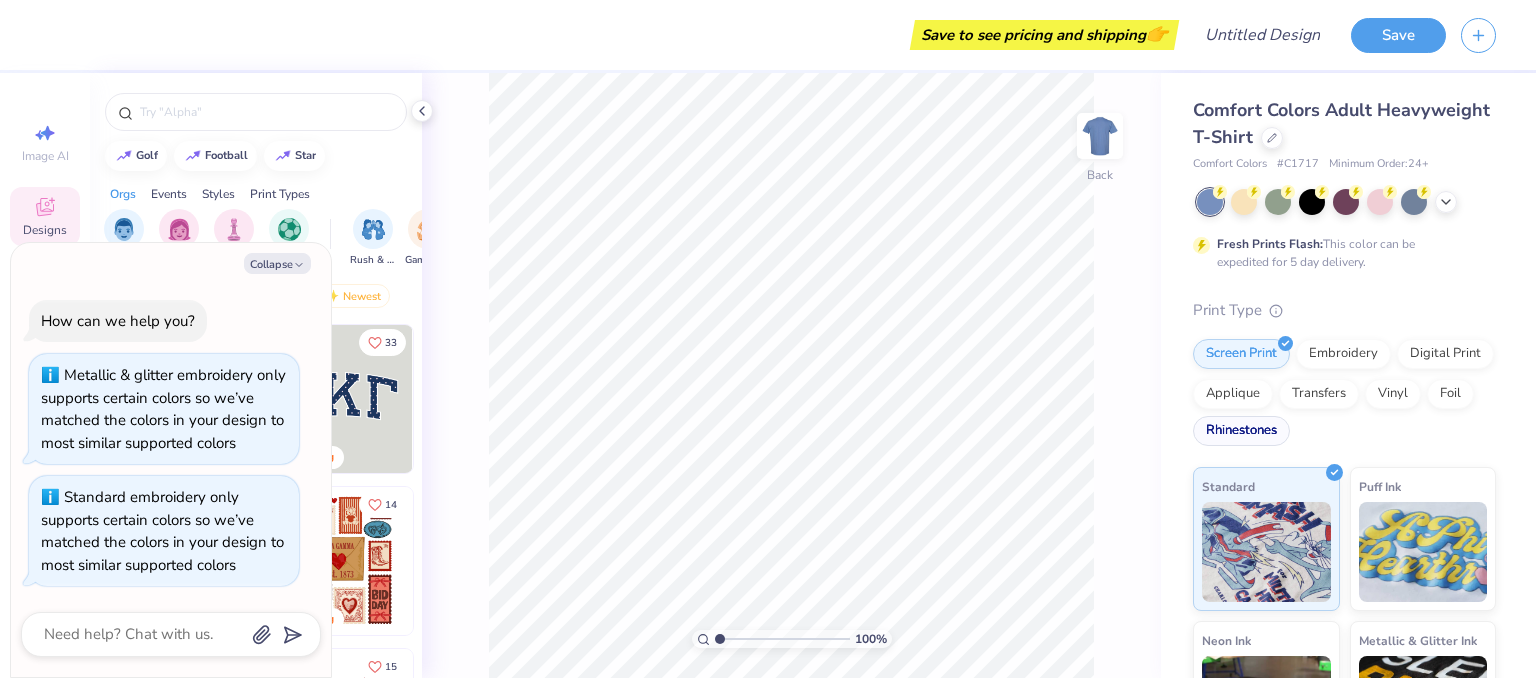 click on "Rhinestones" at bounding box center [1241, 431] 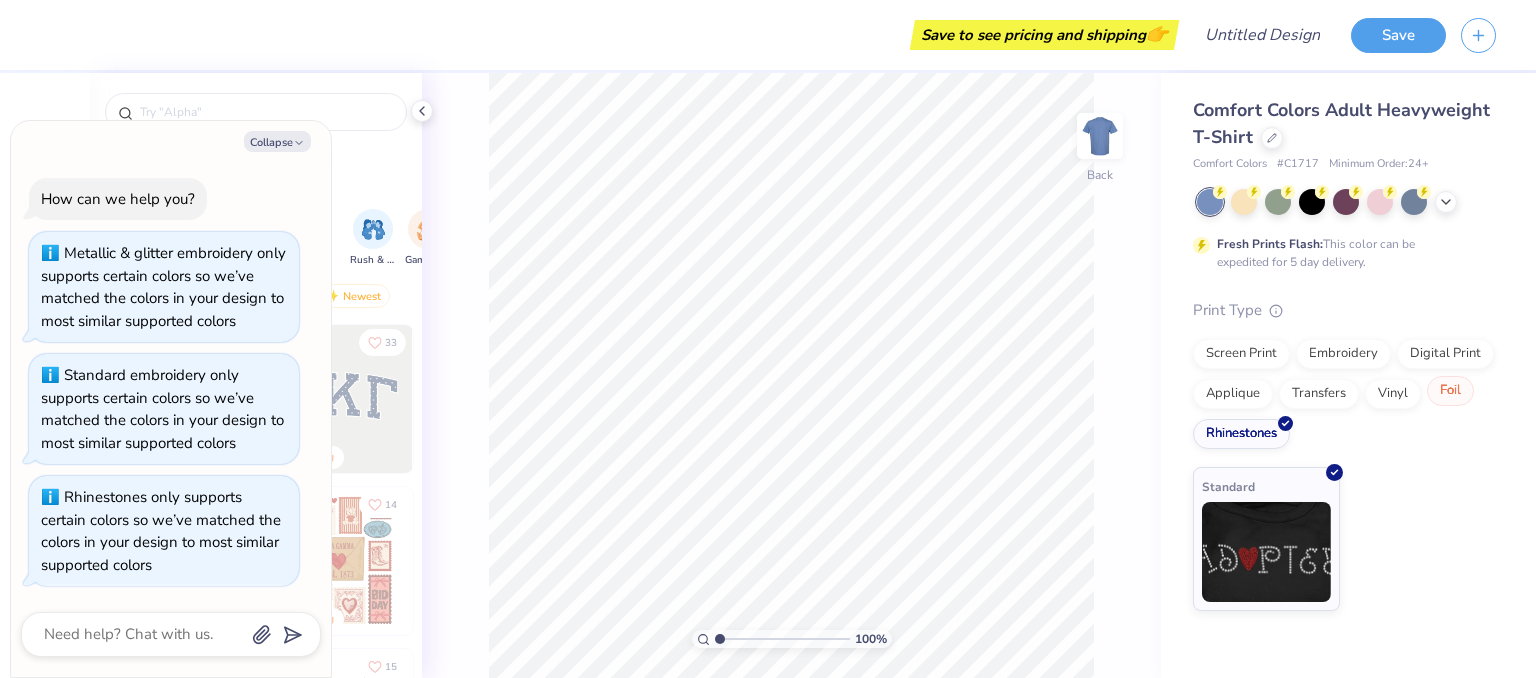 click on "Foil" at bounding box center [1450, 391] 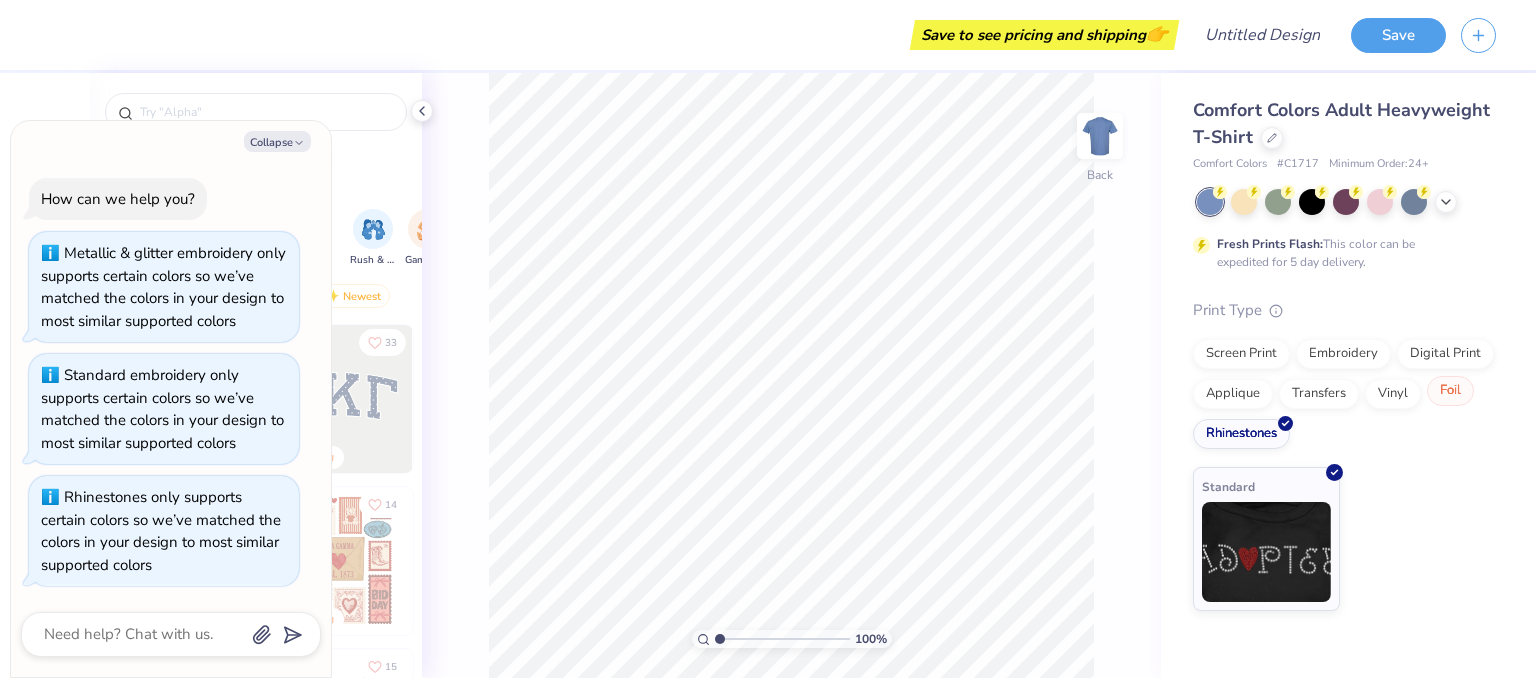 click on "Foil" at bounding box center (1450, 391) 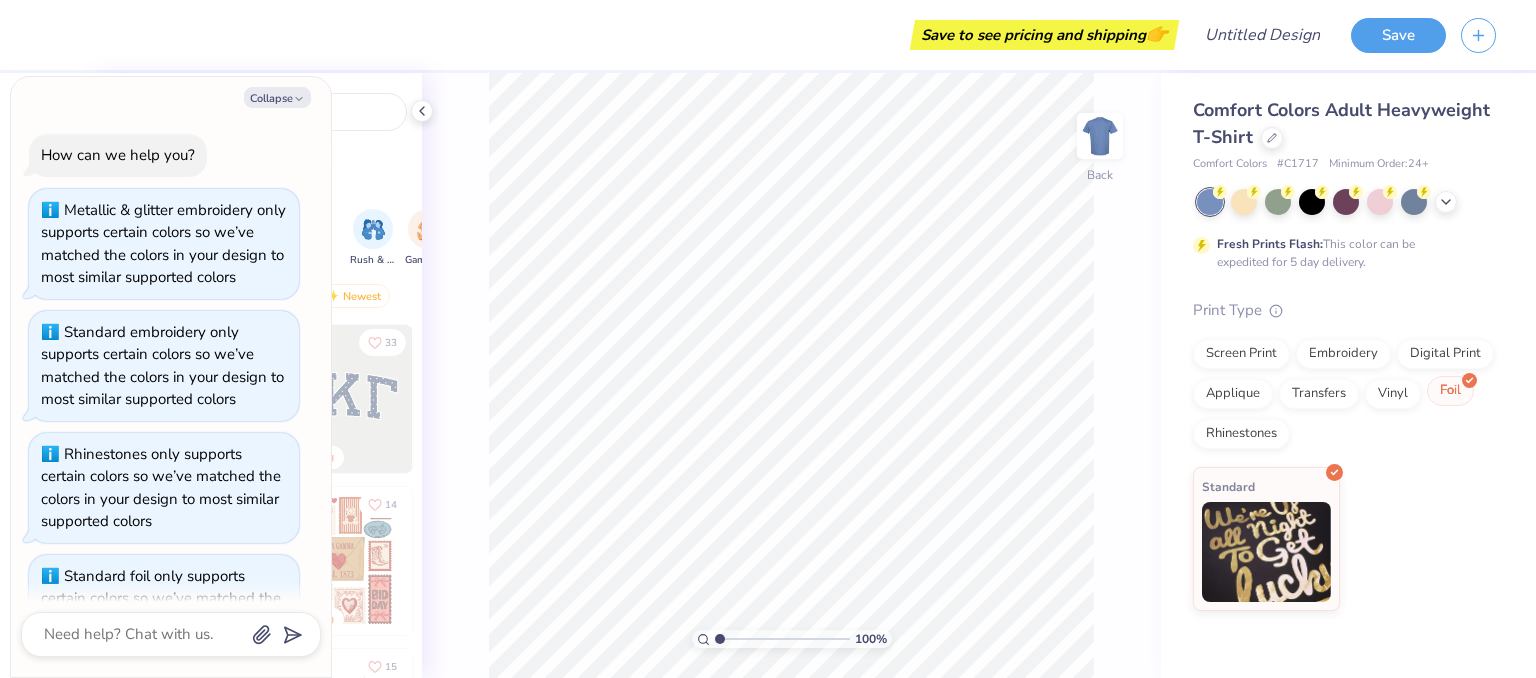 scroll, scrollTop: 100, scrollLeft: 0, axis: vertical 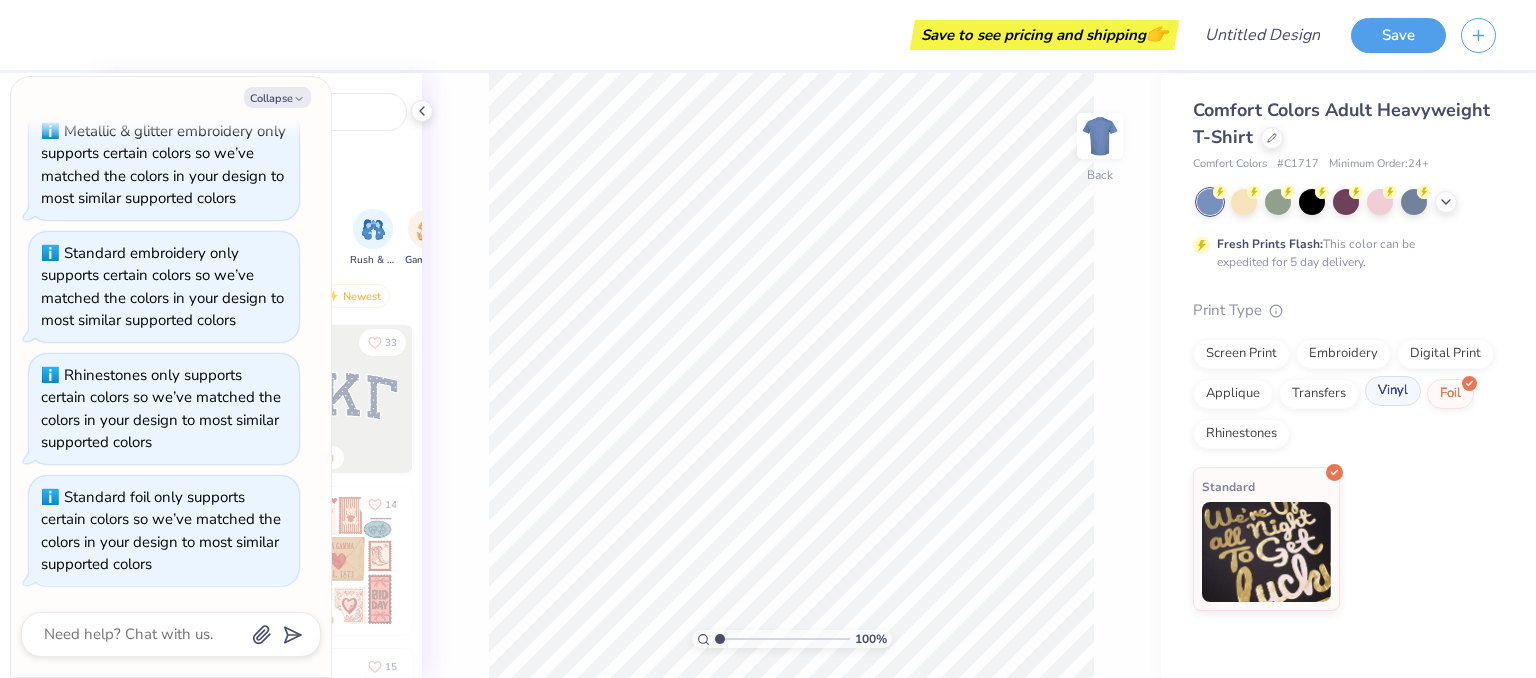 click on "Vinyl" at bounding box center [1393, 391] 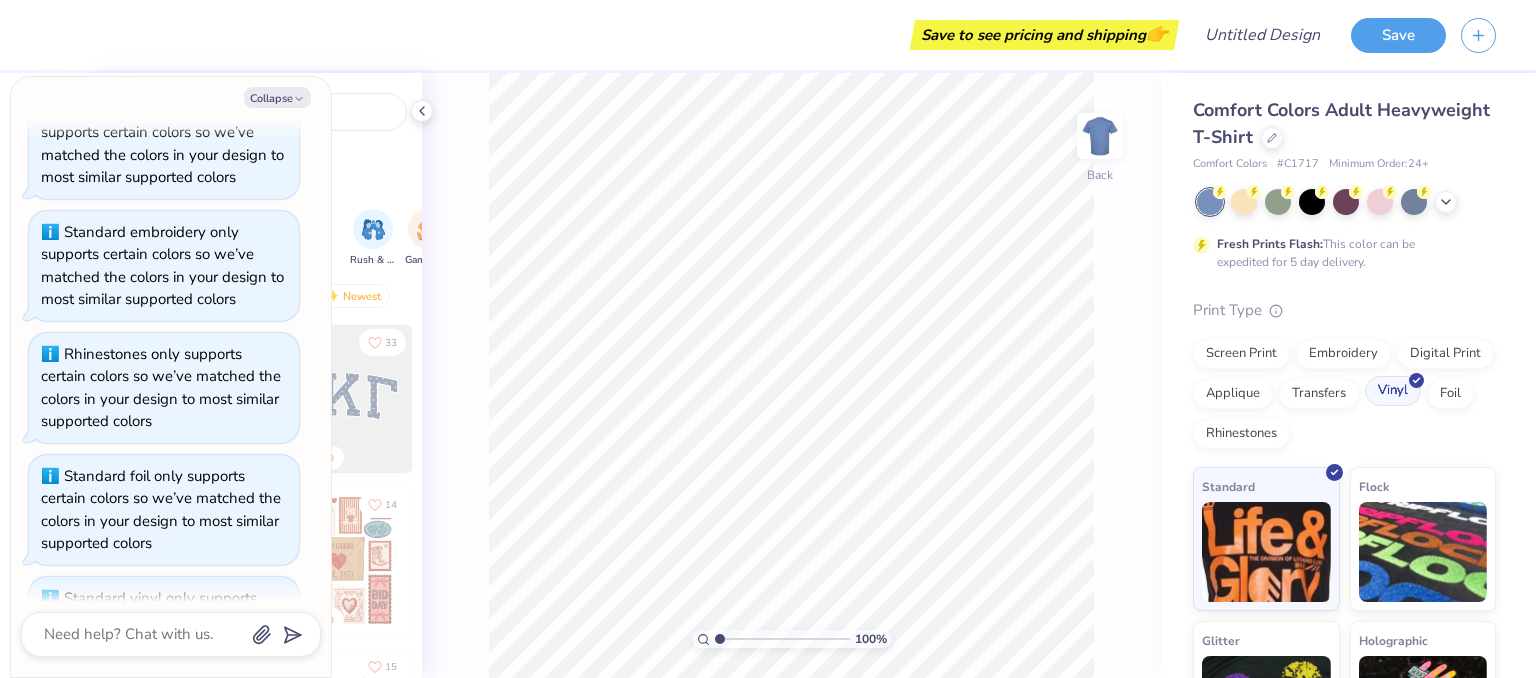 click on "Transfers" at bounding box center [1319, 394] 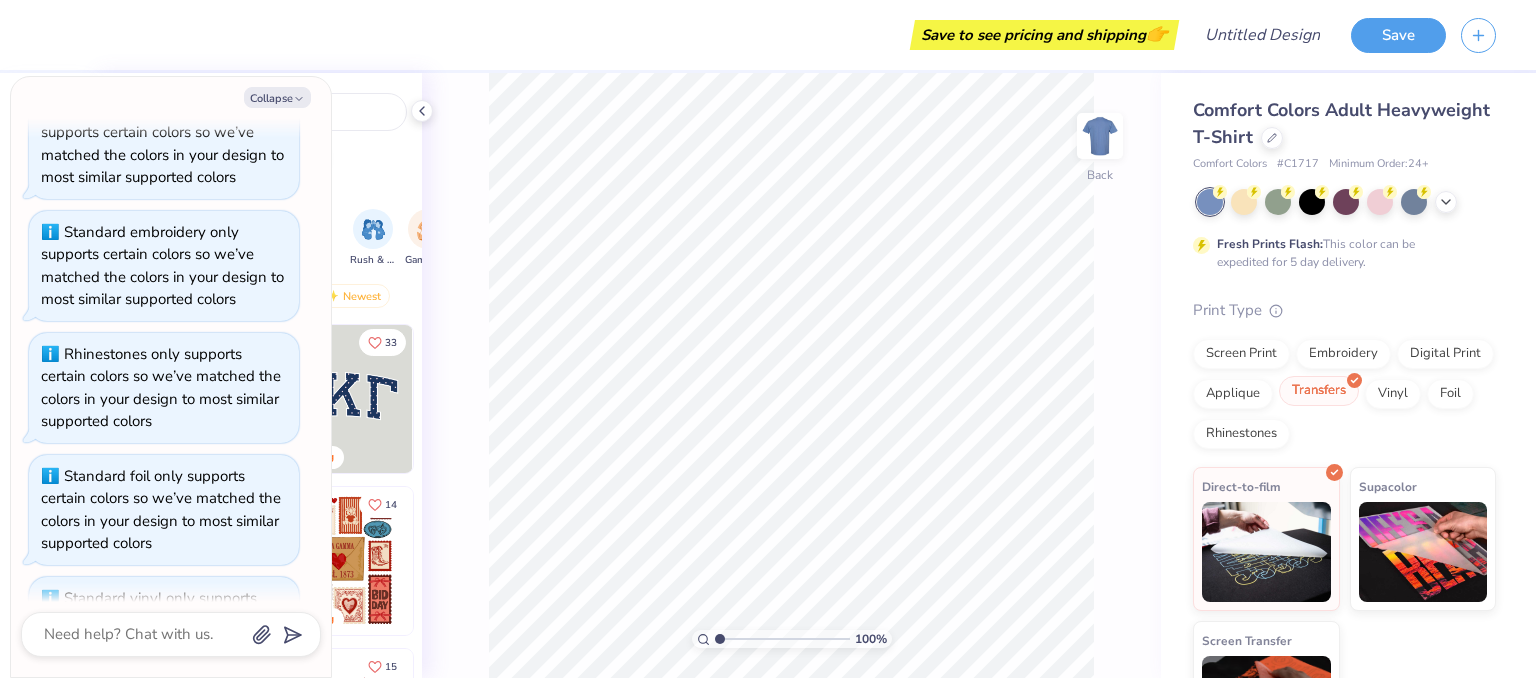 scroll, scrollTop: 344, scrollLeft: 0, axis: vertical 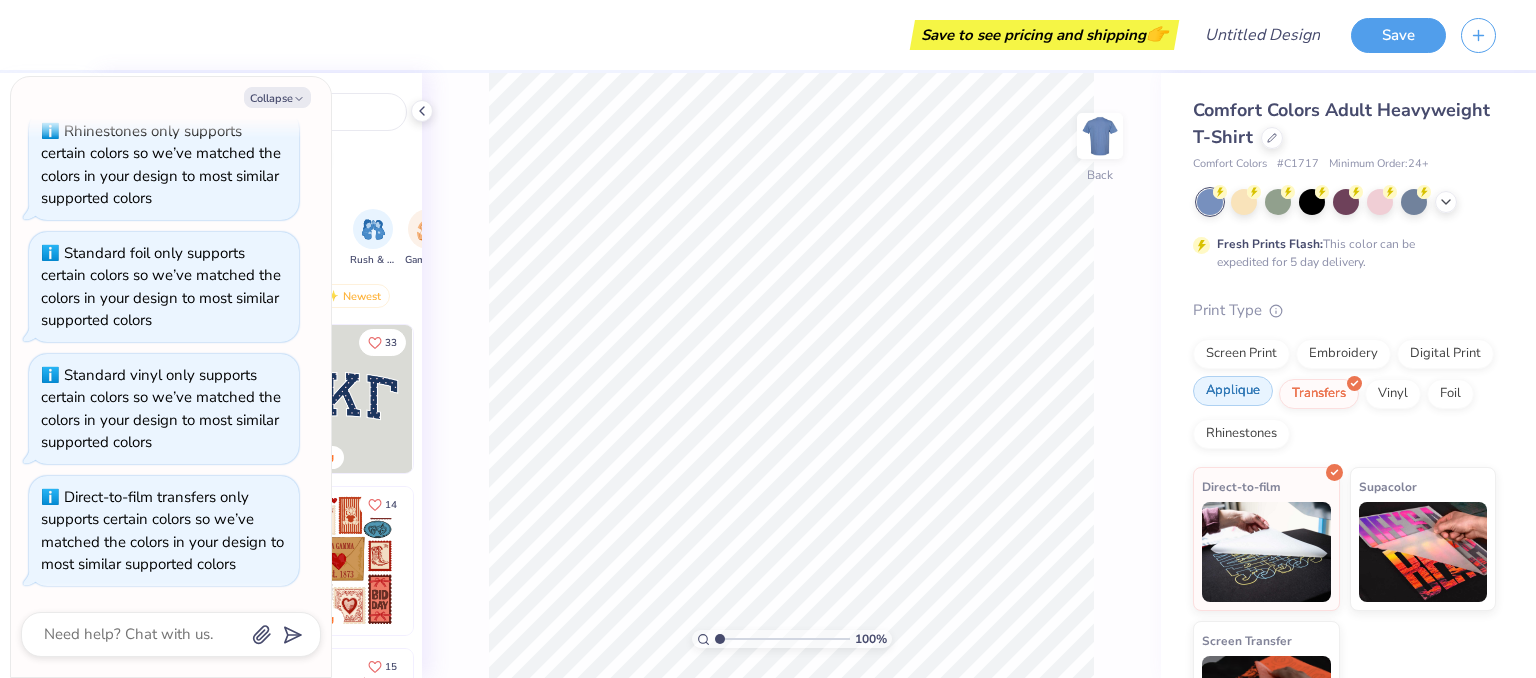 click on "Applique" at bounding box center (1233, 391) 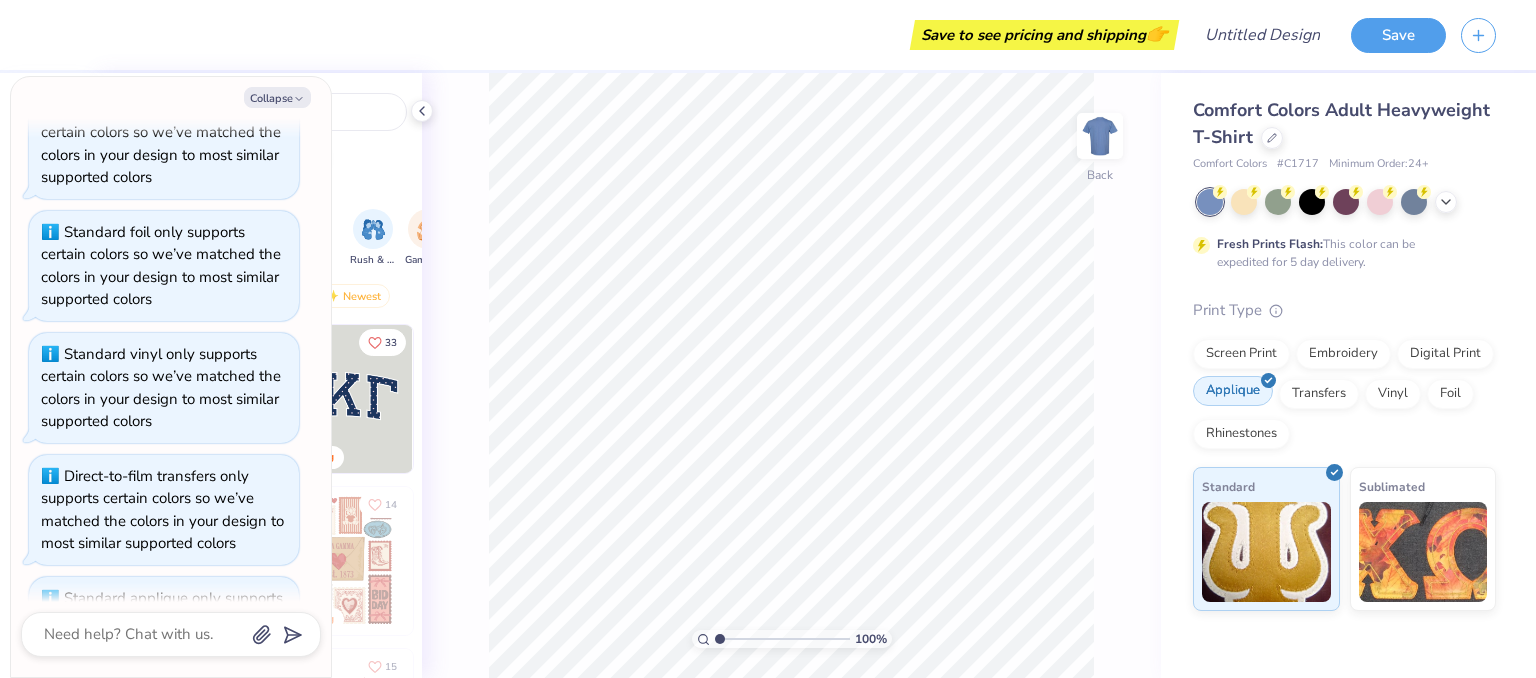 click on "Transfers" at bounding box center [1319, 394] 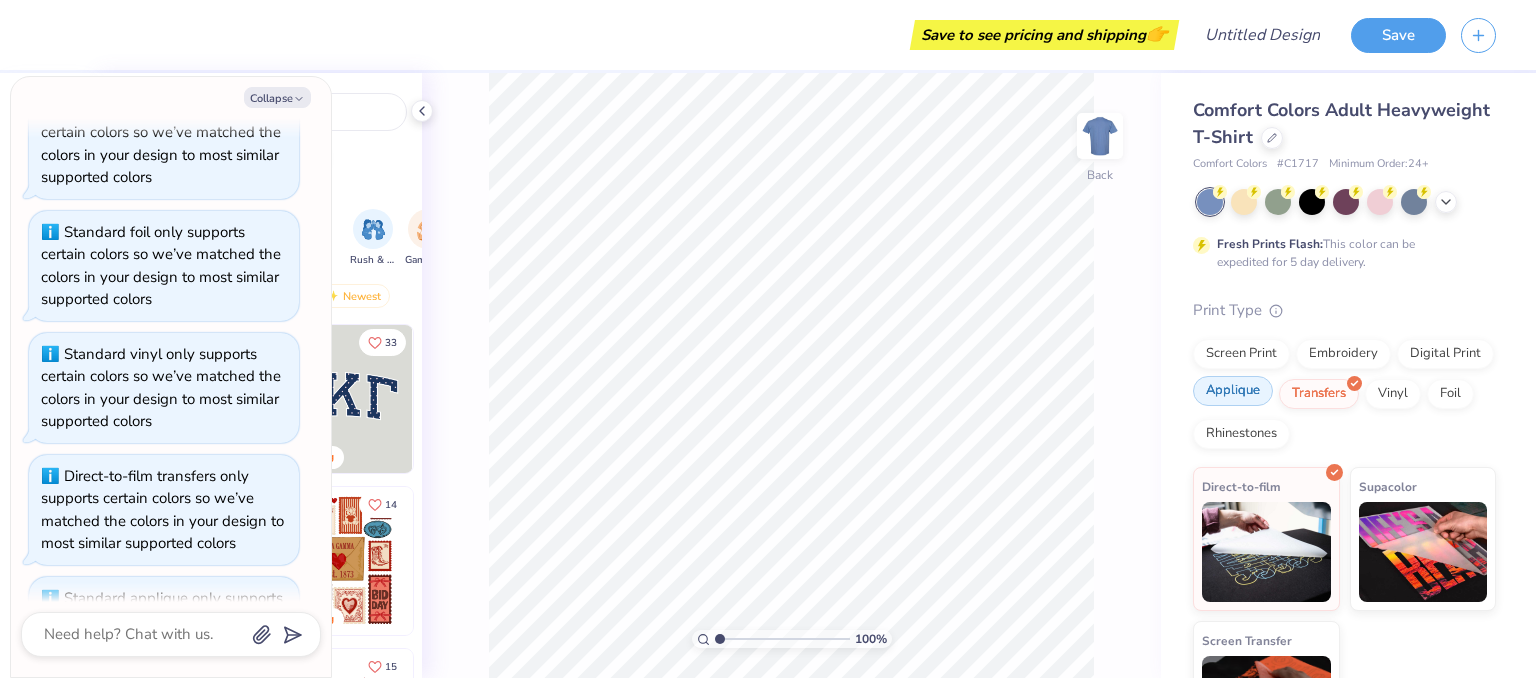 scroll, scrollTop: 588, scrollLeft: 0, axis: vertical 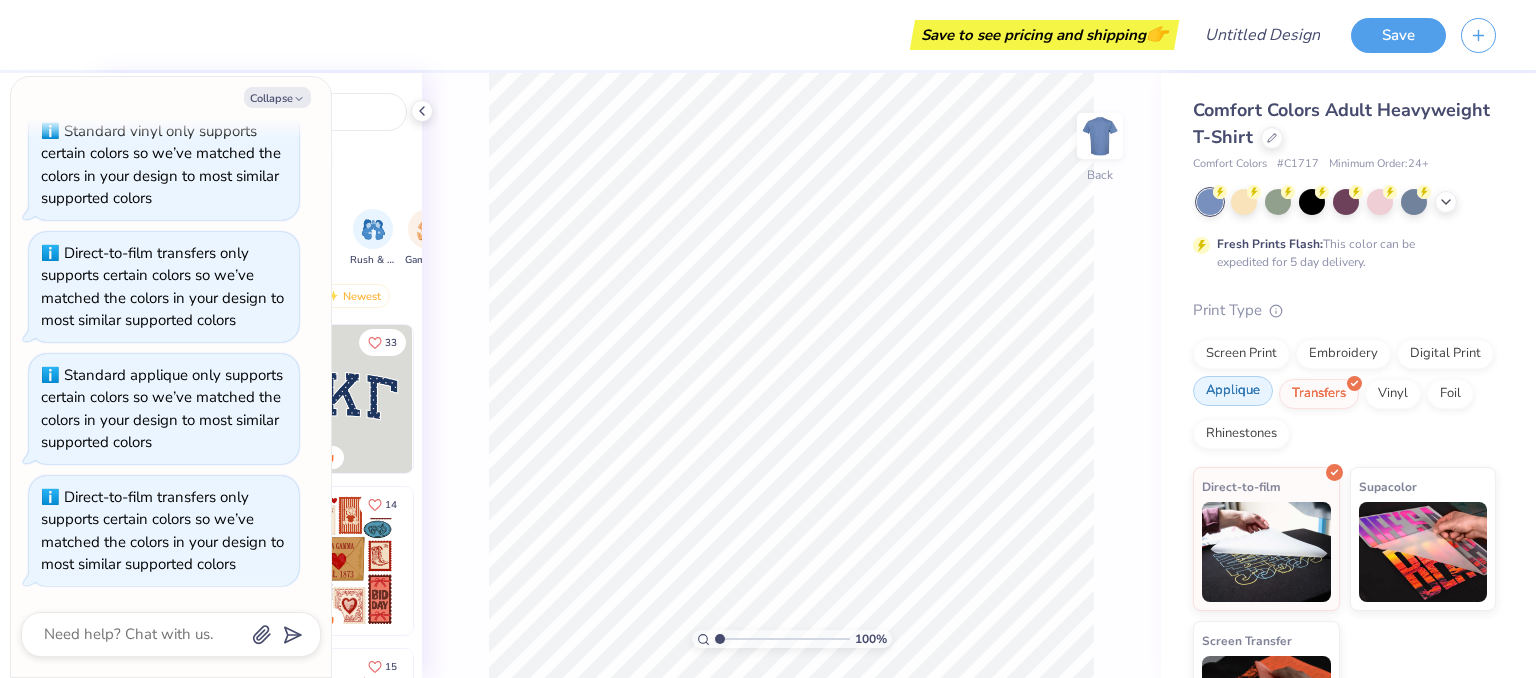 click on "Applique" at bounding box center [1233, 391] 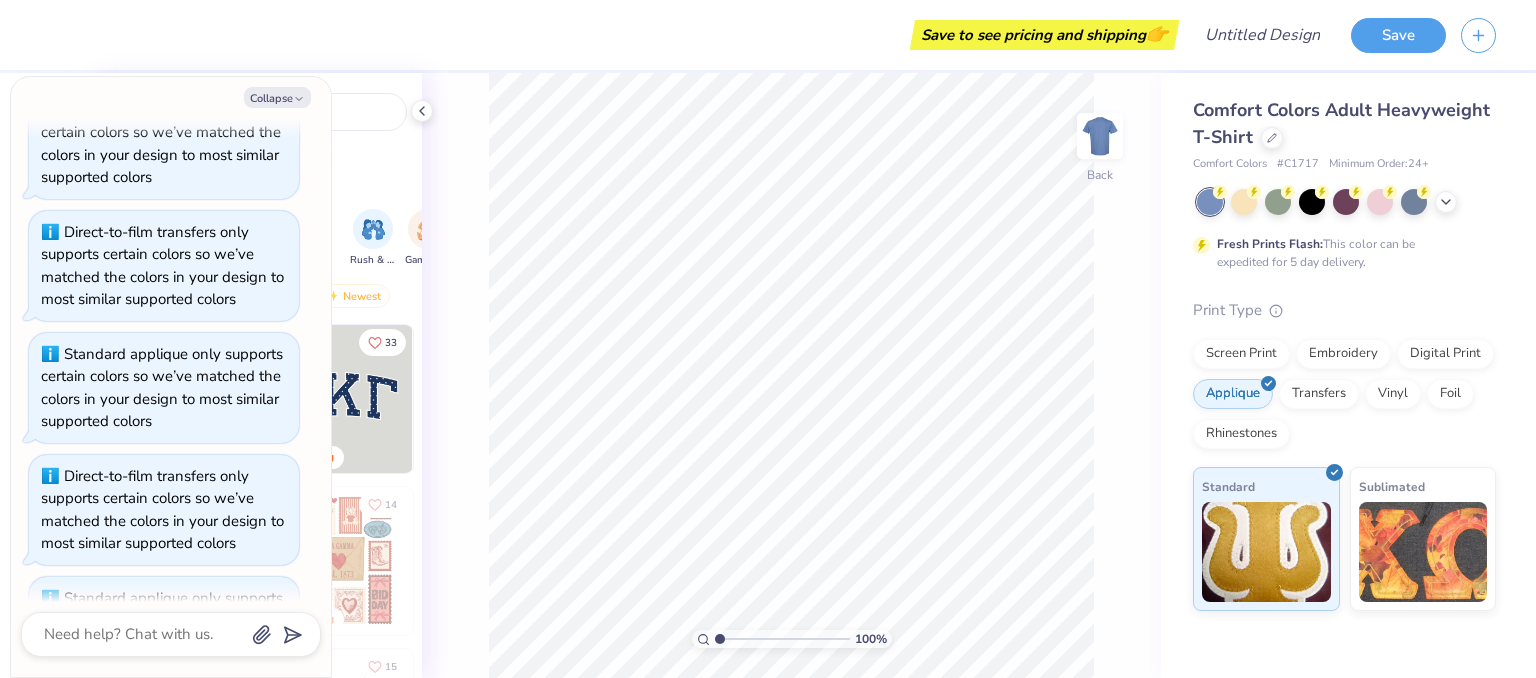 scroll, scrollTop: 710, scrollLeft: 0, axis: vertical 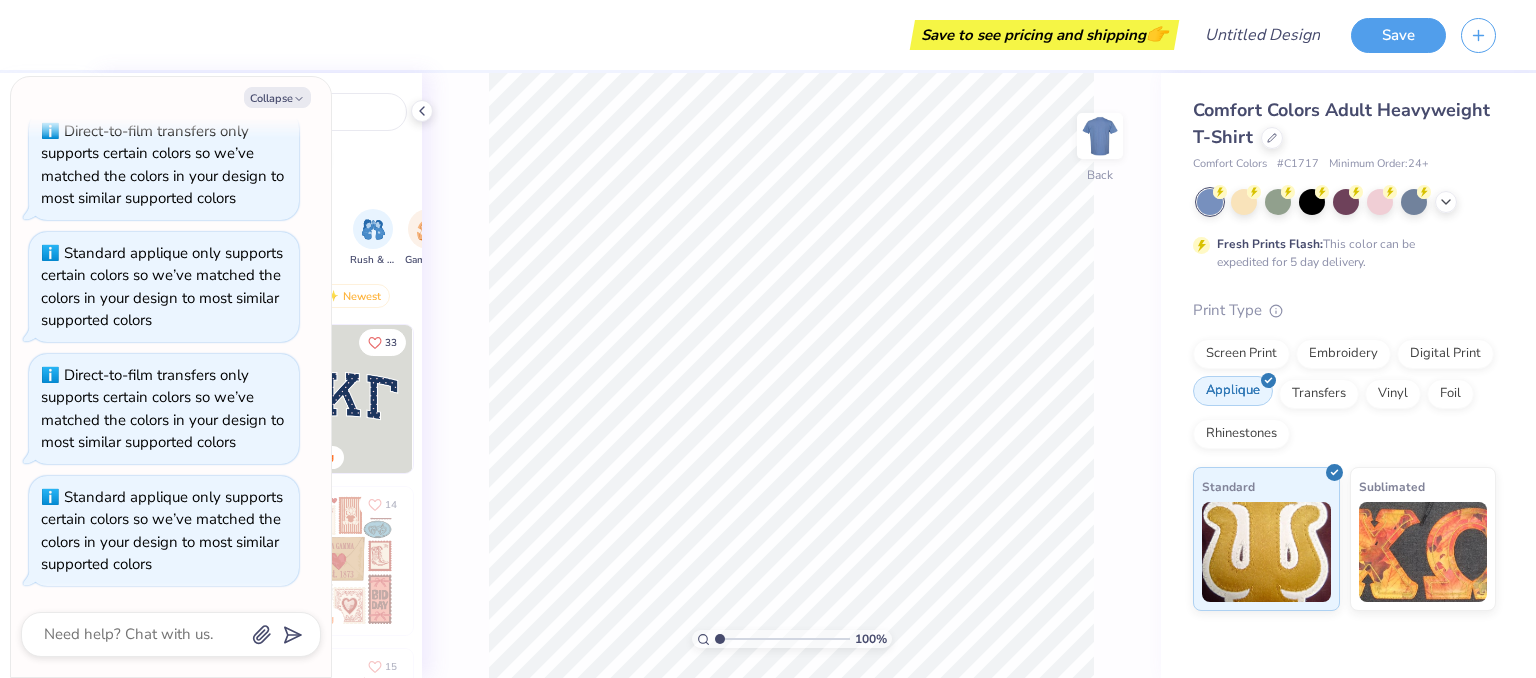 click on "Applique" at bounding box center [1233, 391] 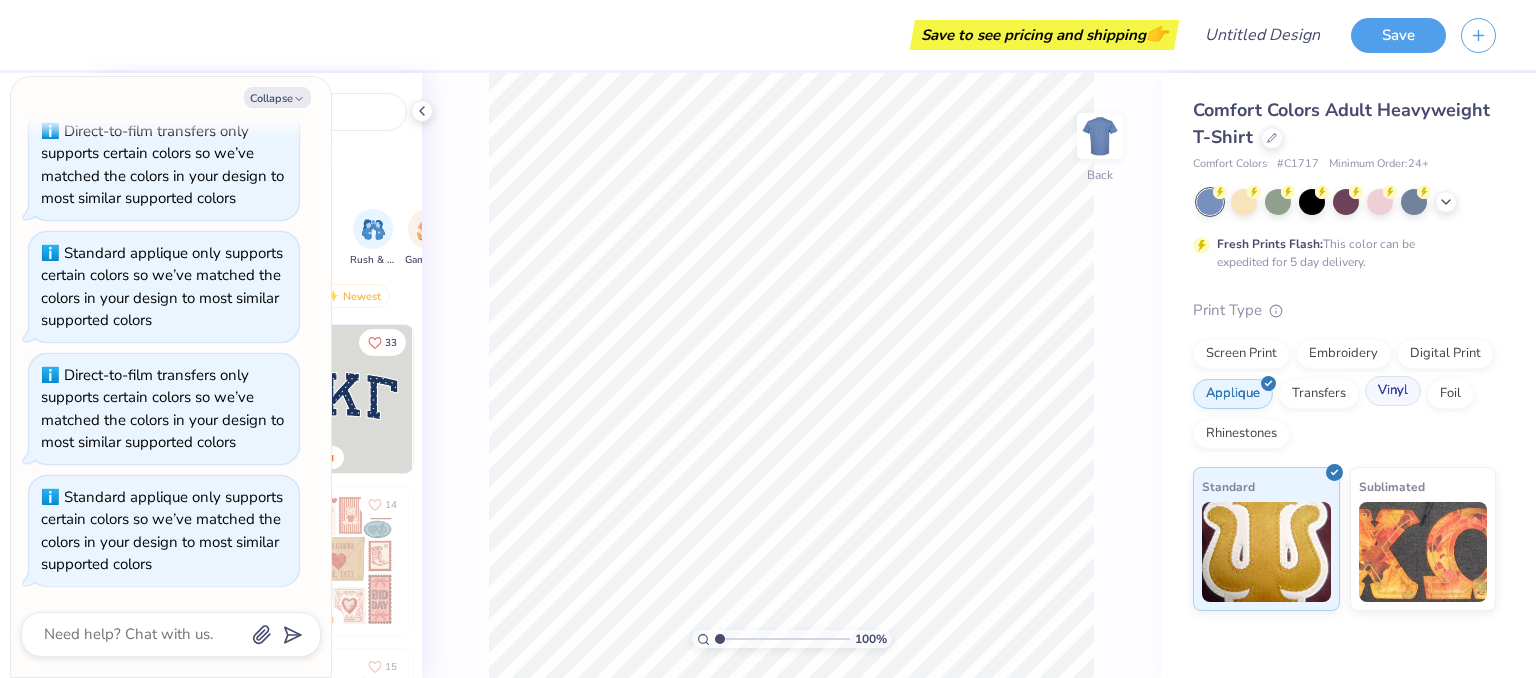 click on "Vinyl" at bounding box center (1393, 391) 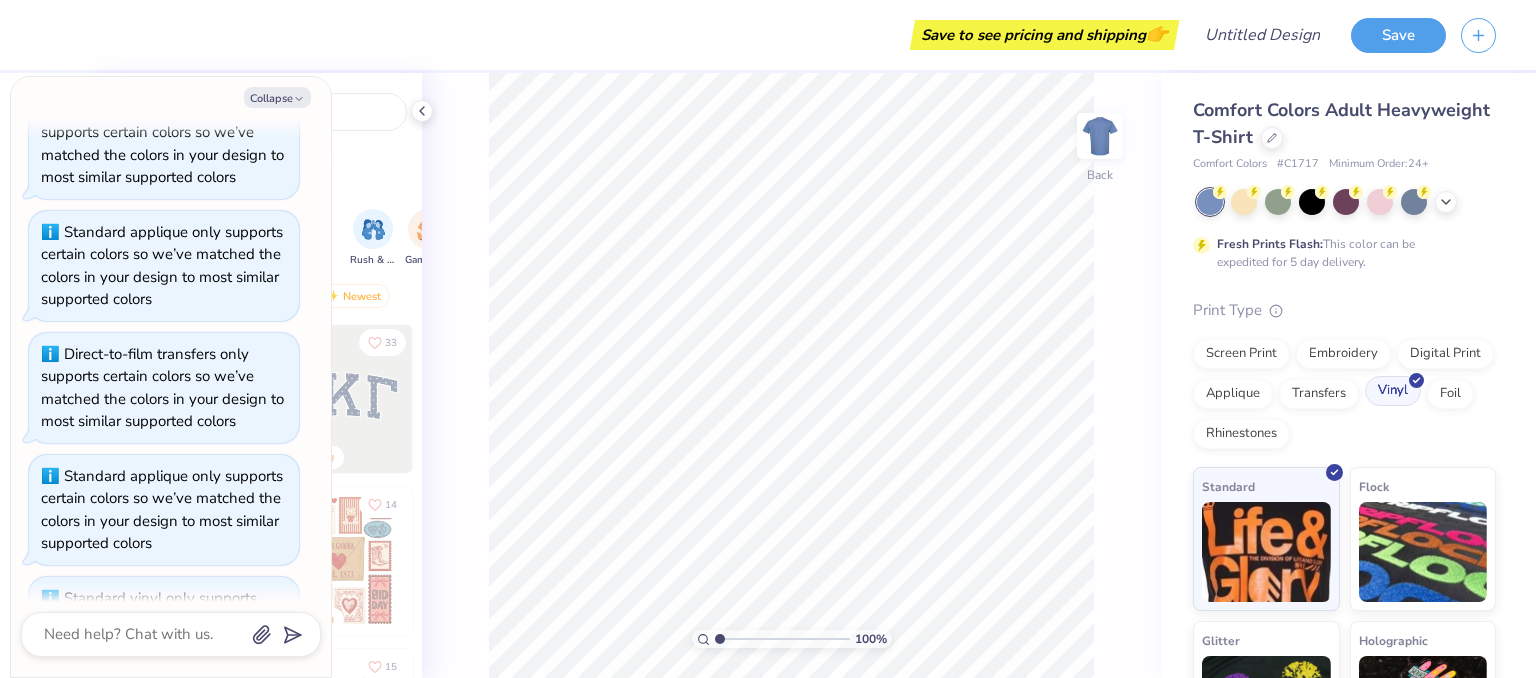 scroll, scrollTop: 832, scrollLeft: 0, axis: vertical 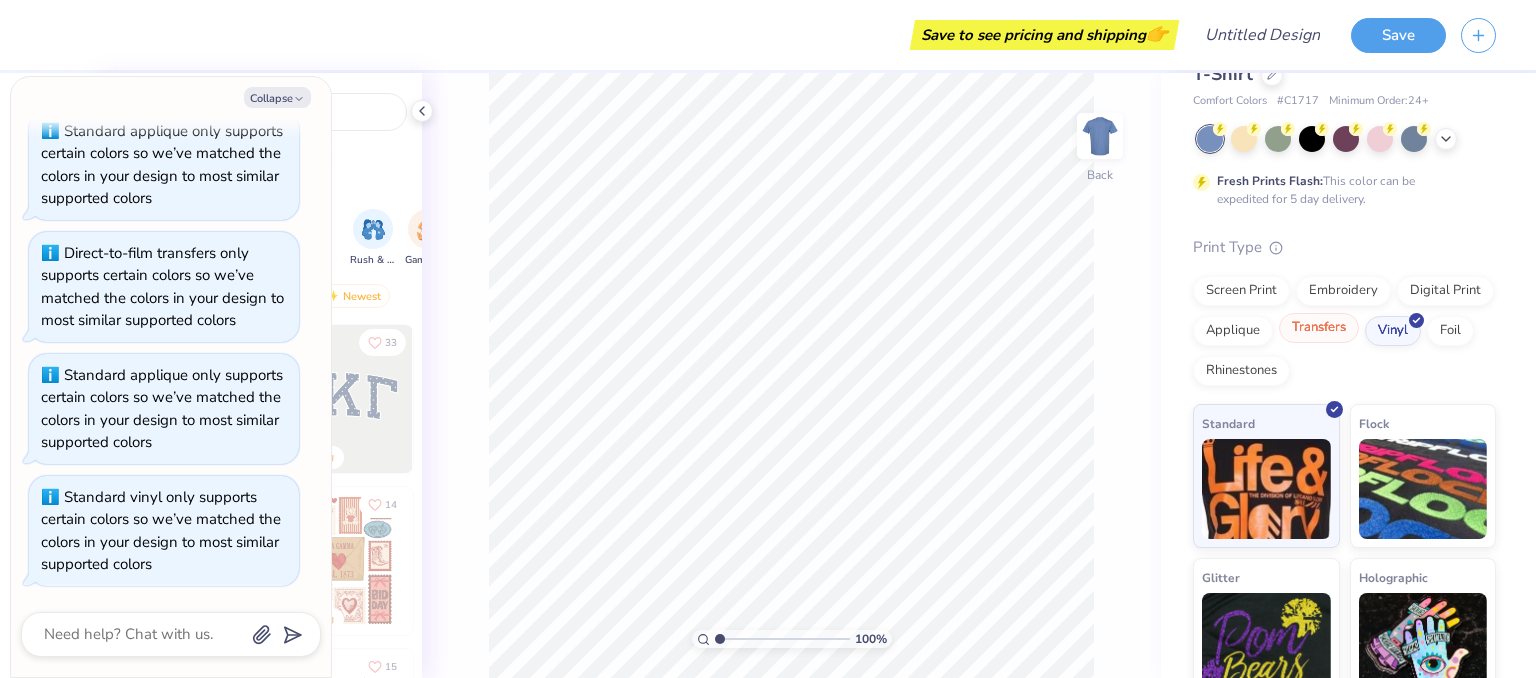 click on "Transfers" at bounding box center [1319, 328] 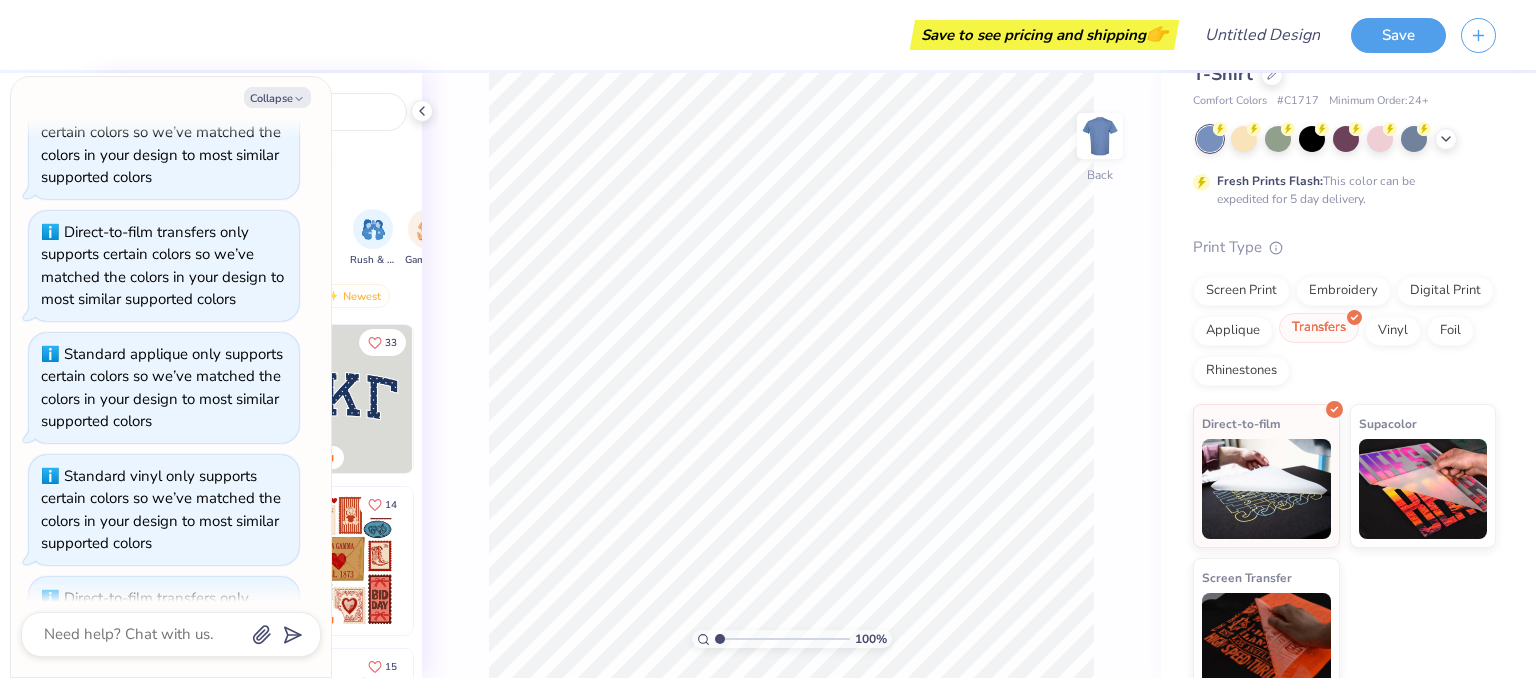 scroll, scrollTop: 954, scrollLeft: 0, axis: vertical 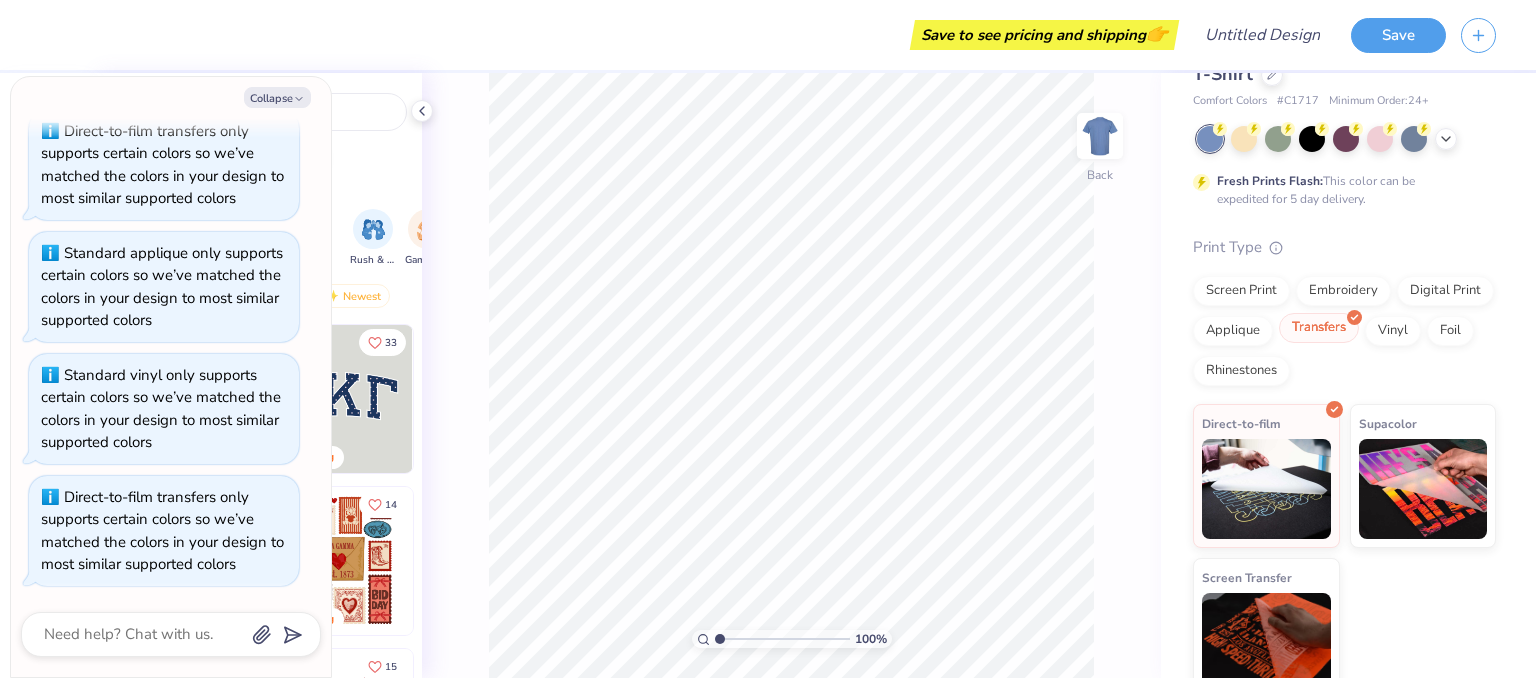click on "Transfers" at bounding box center [1319, 328] 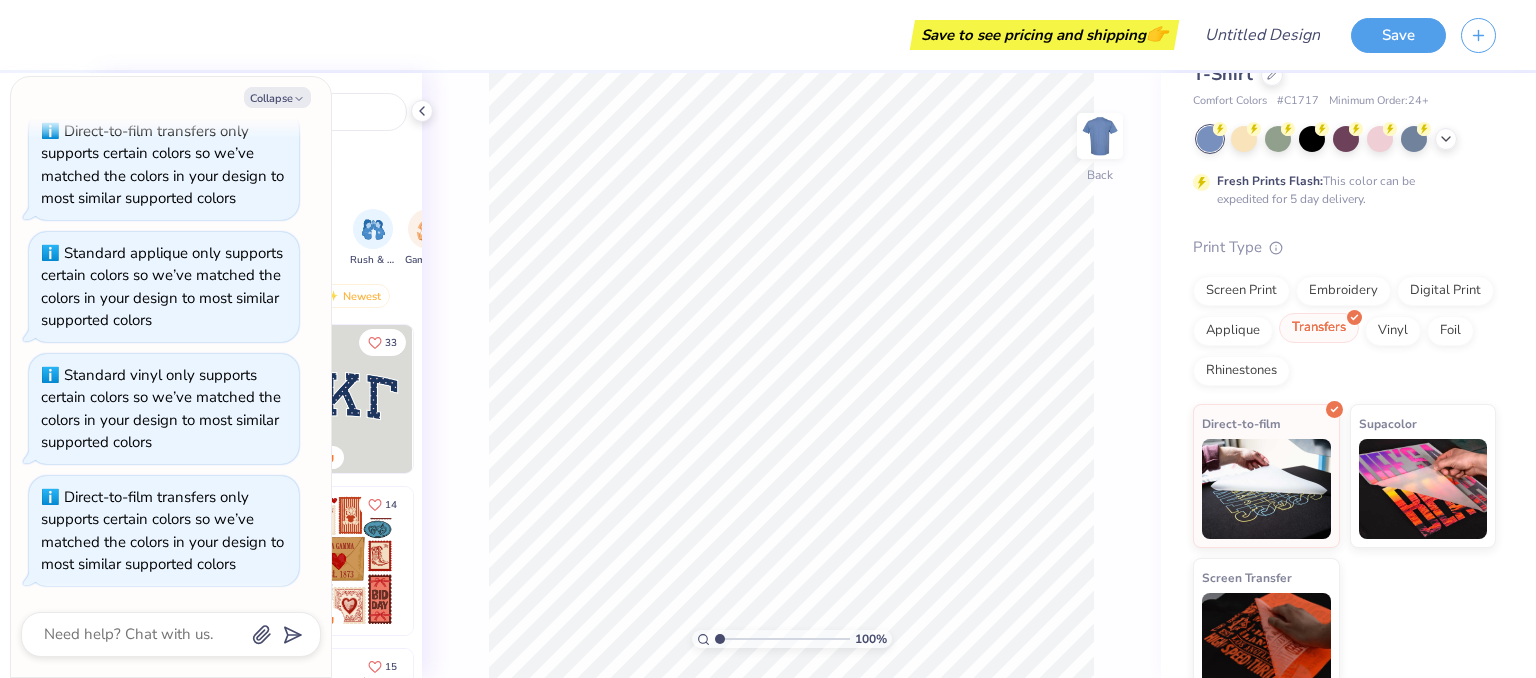 click on "Transfers" at bounding box center (1319, 328) 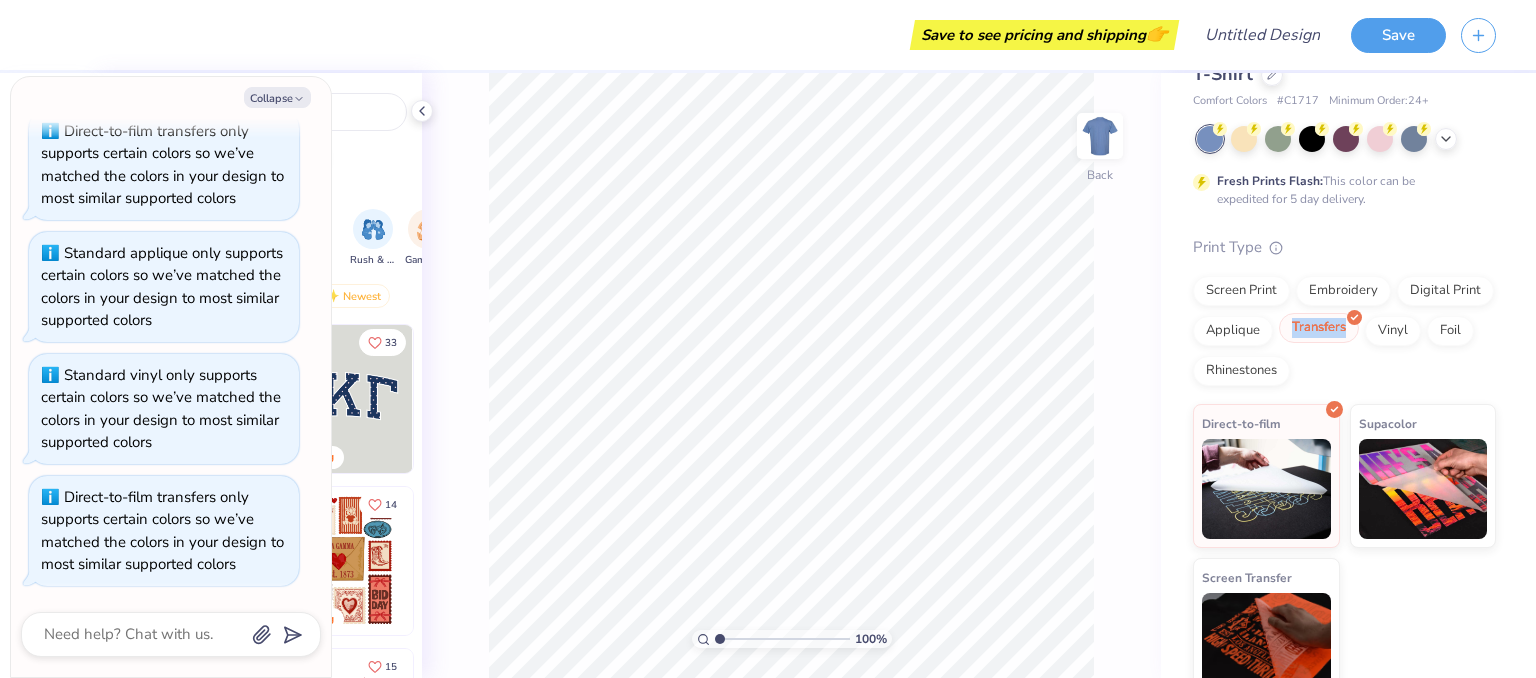 click on "Transfers" at bounding box center (1319, 328) 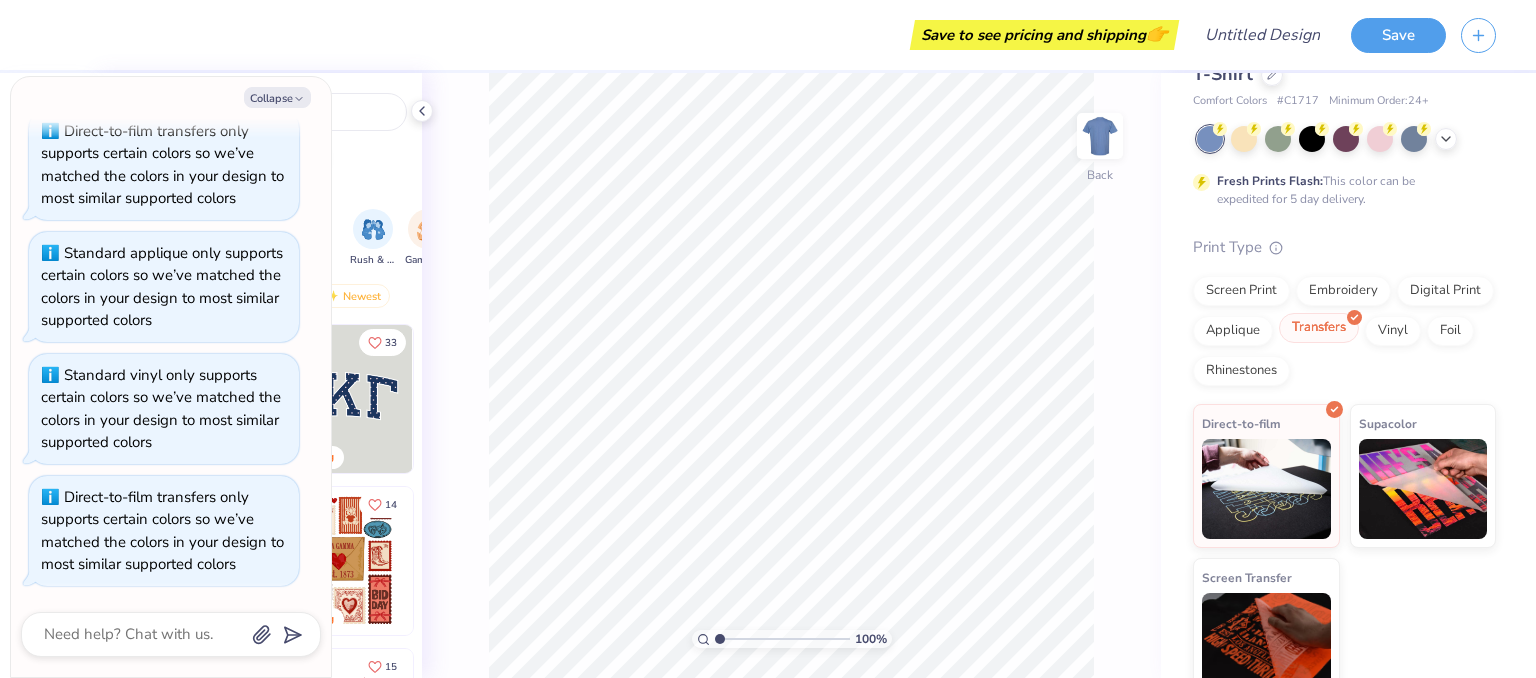 click on "Transfers" at bounding box center [1319, 328] 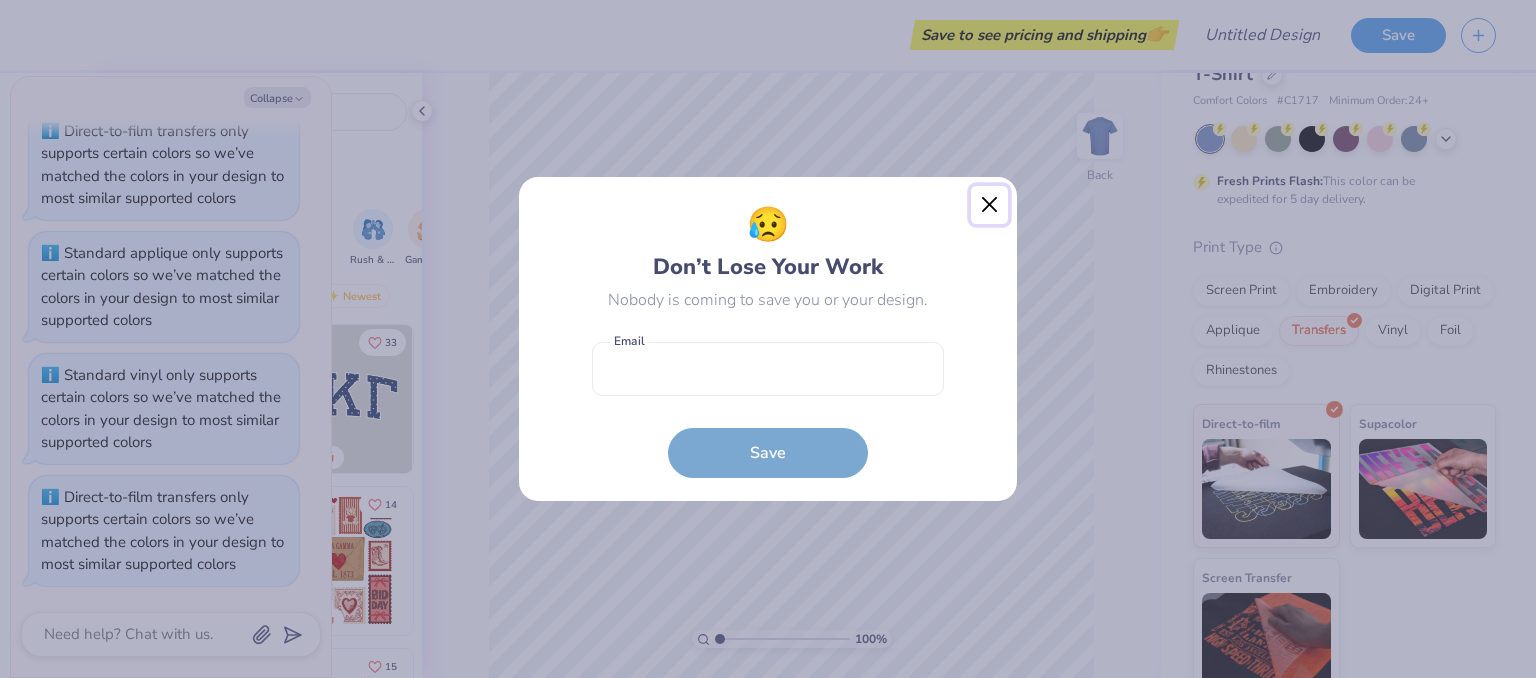 click at bounding box center [990, 205] 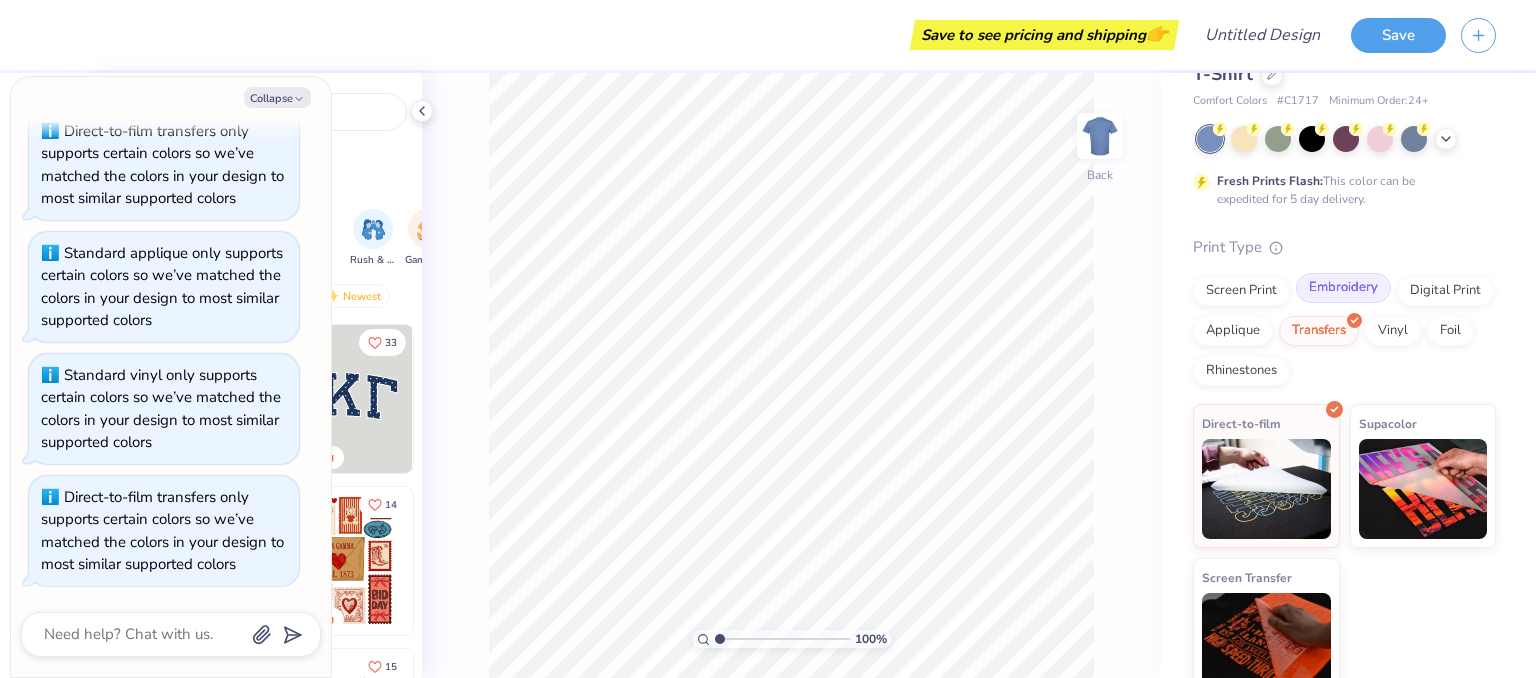 scroll, scrollTop: 86, scrollLeft: 0, axis: vertical 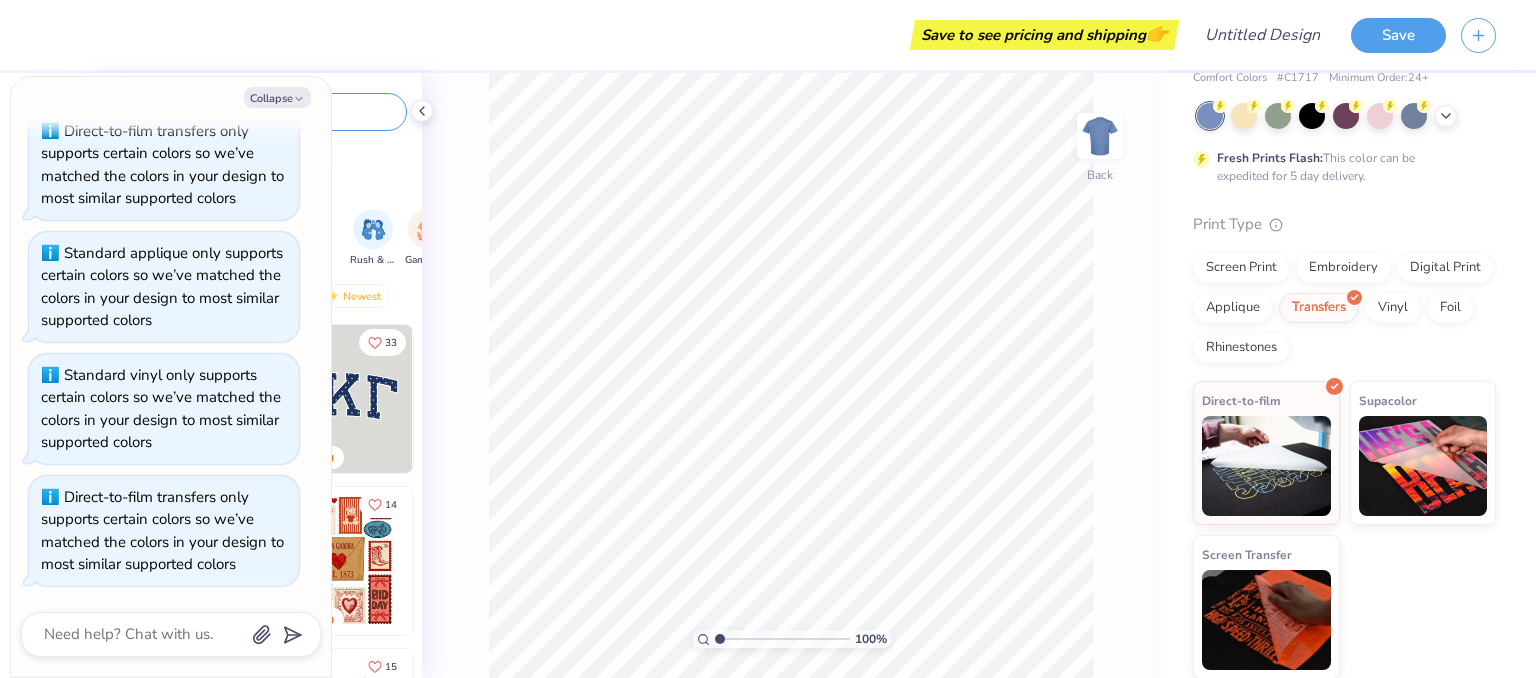 click at bounding box center [266, 112] 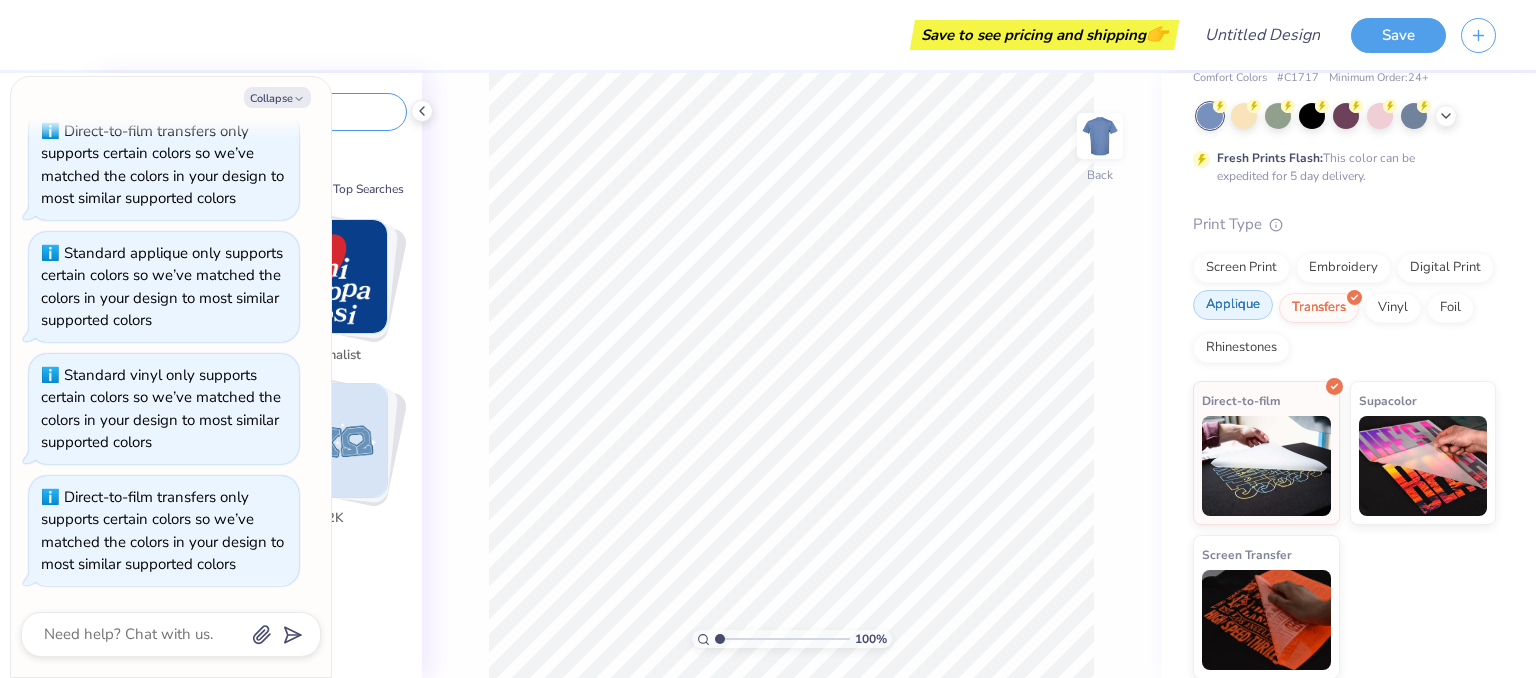 click on "Applique" at bounding box center [1233, 305] 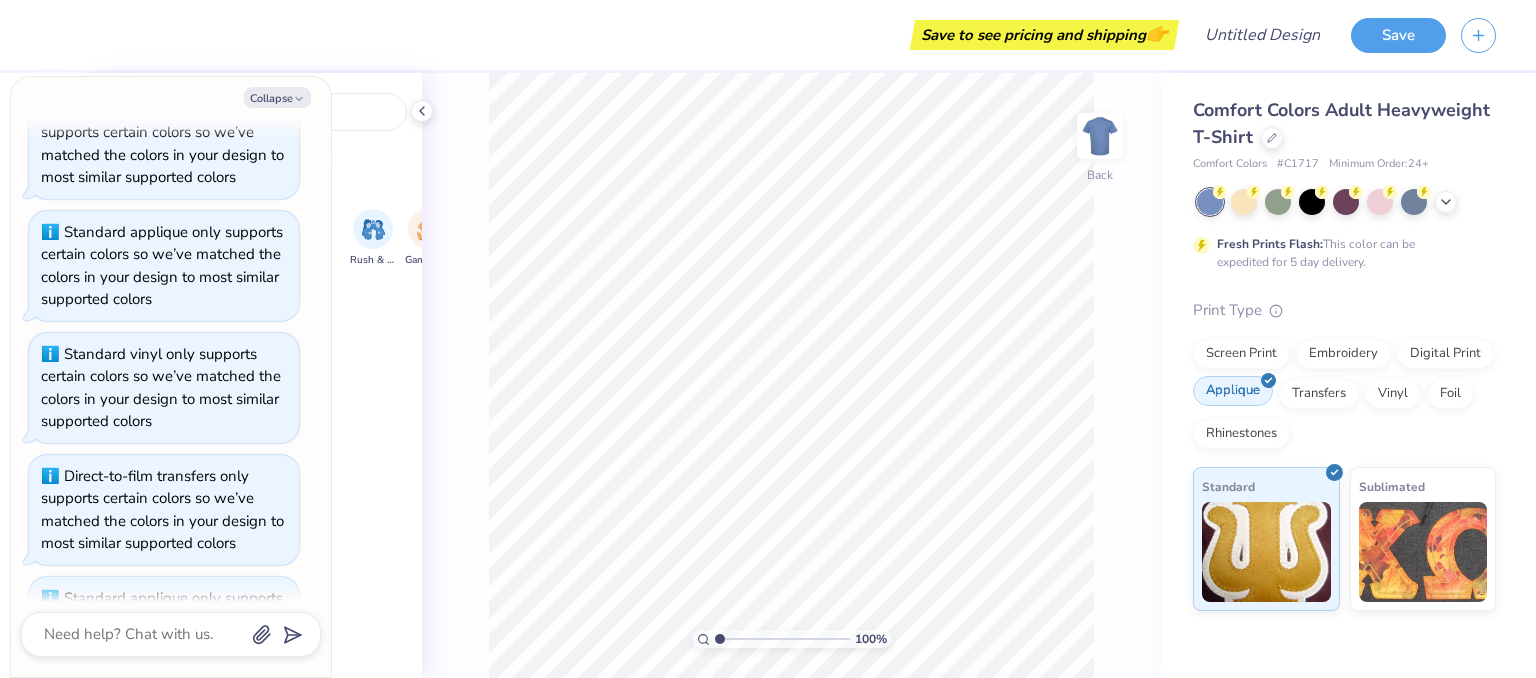 click on "Print Type" at bounding box center [1344, 310] 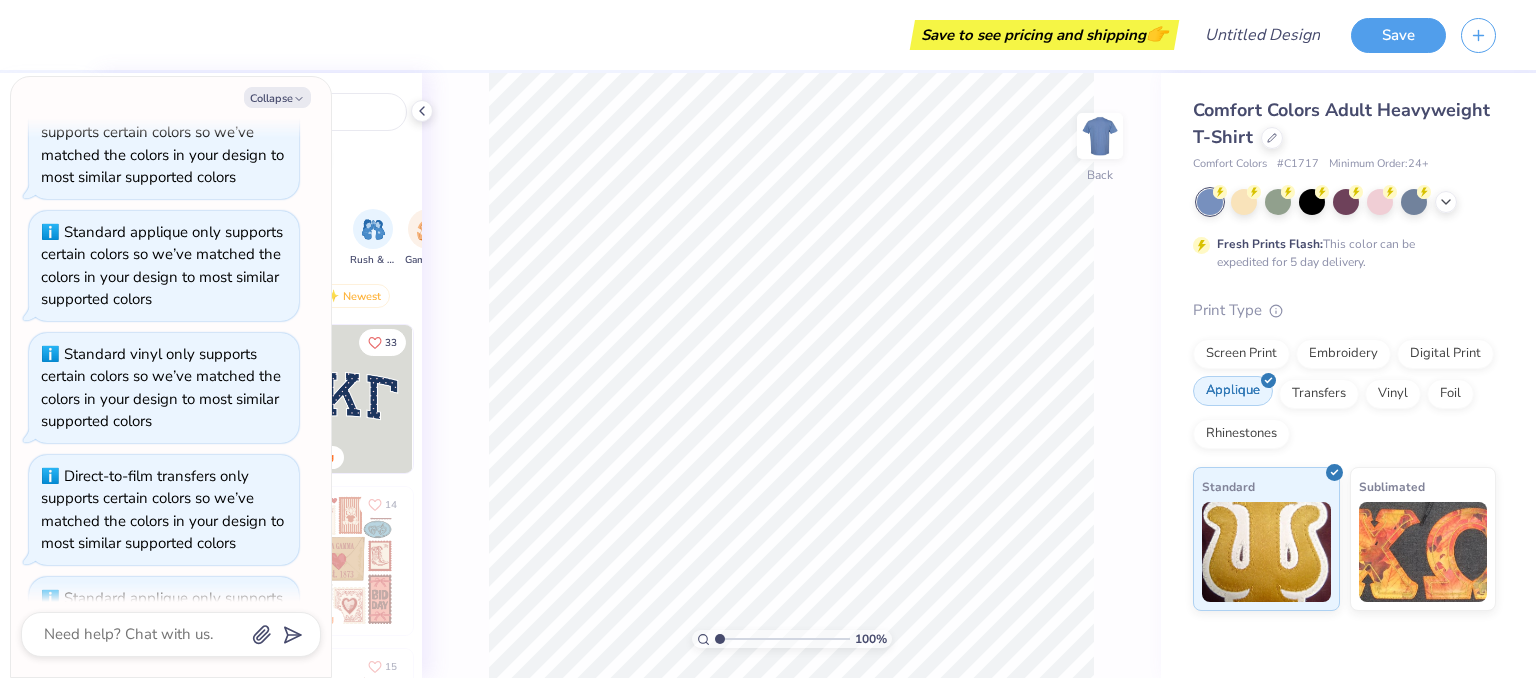 scroll, scrollTop: 1076, scrollLeft: 0, axis: vertical 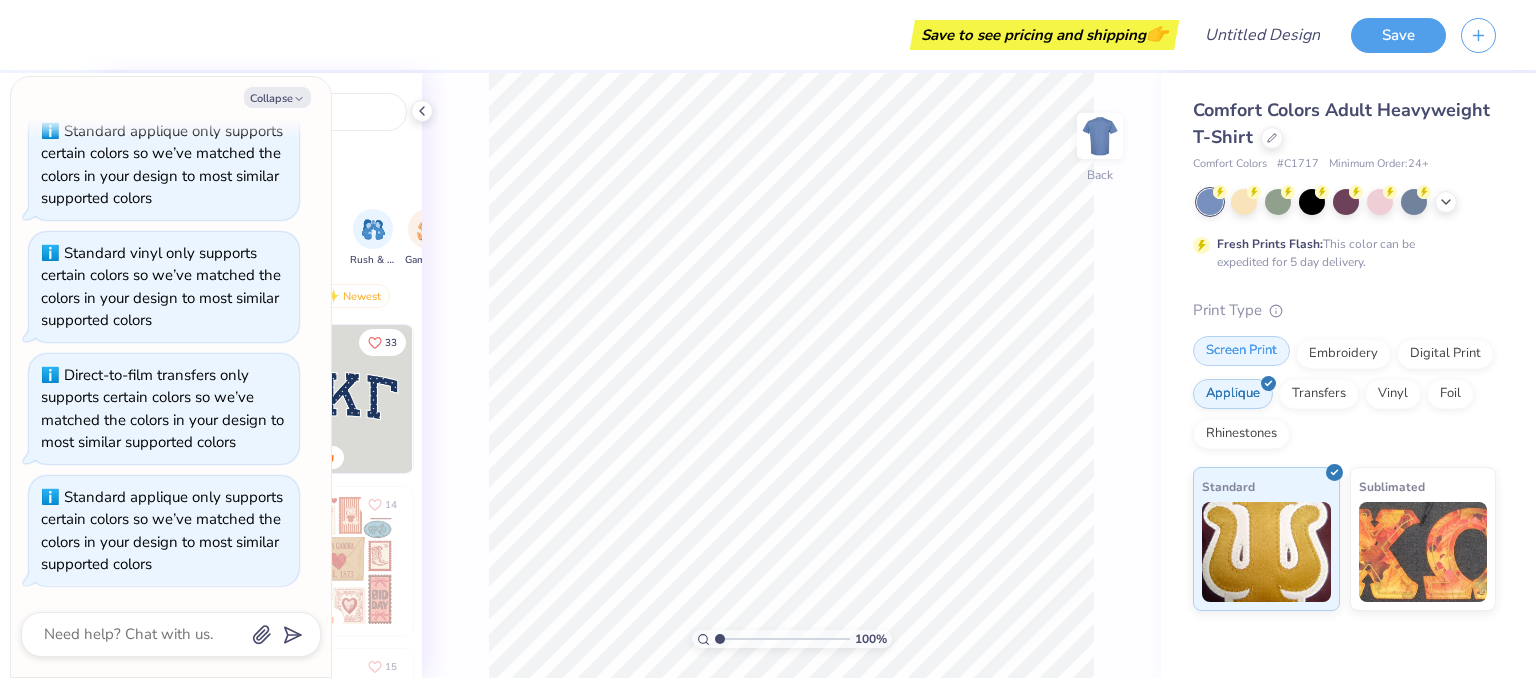 click on "Screen Print" at bounding box center [1241, 351] 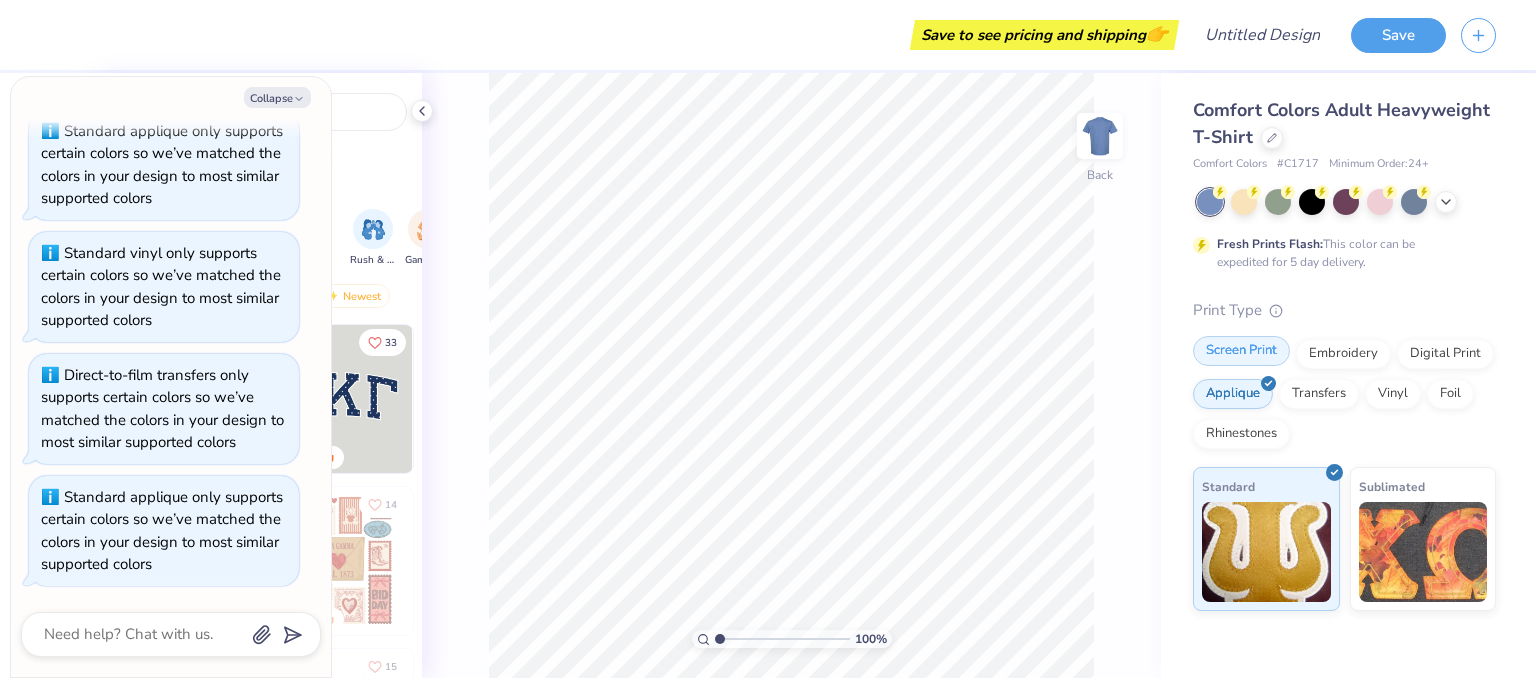 click on "Screen Print" at bounding box center [1241, 351] 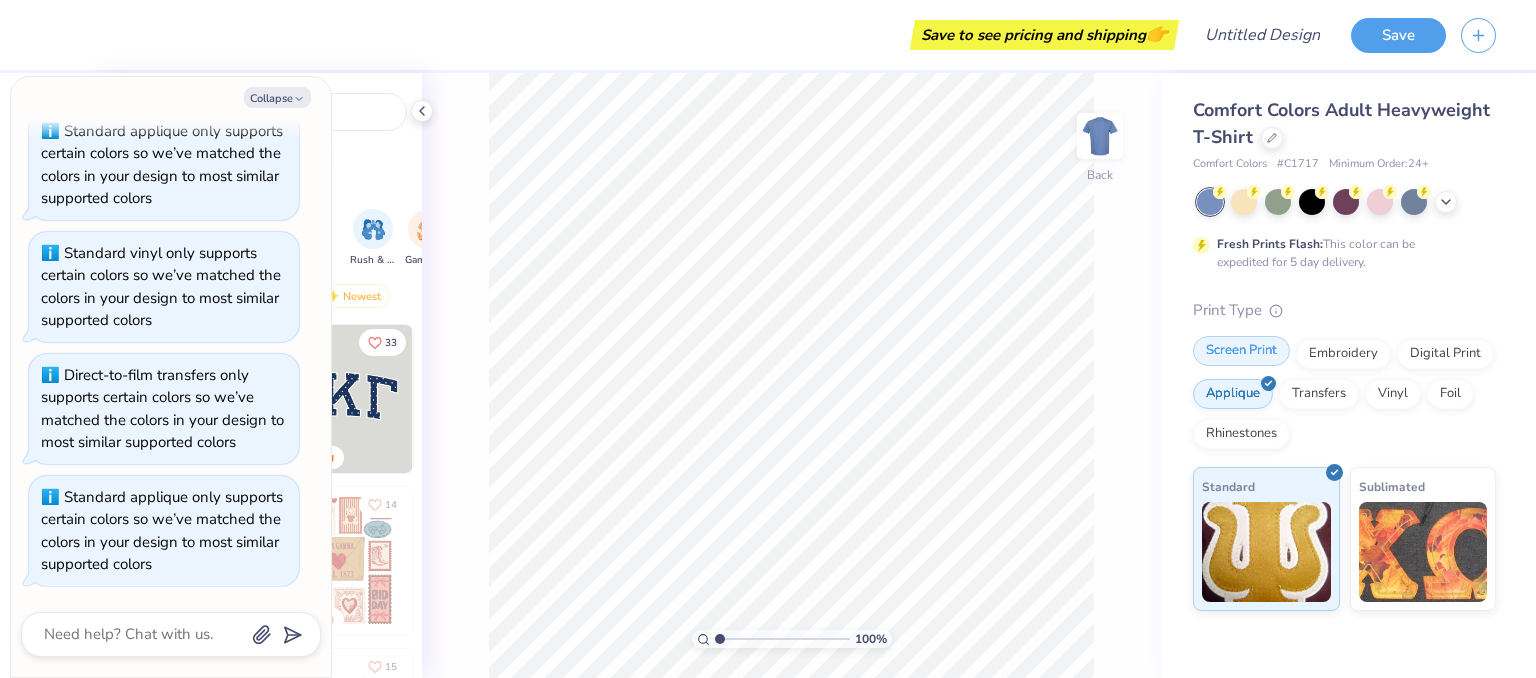 click on "Screen Print" at bounding box center (1241, 351) 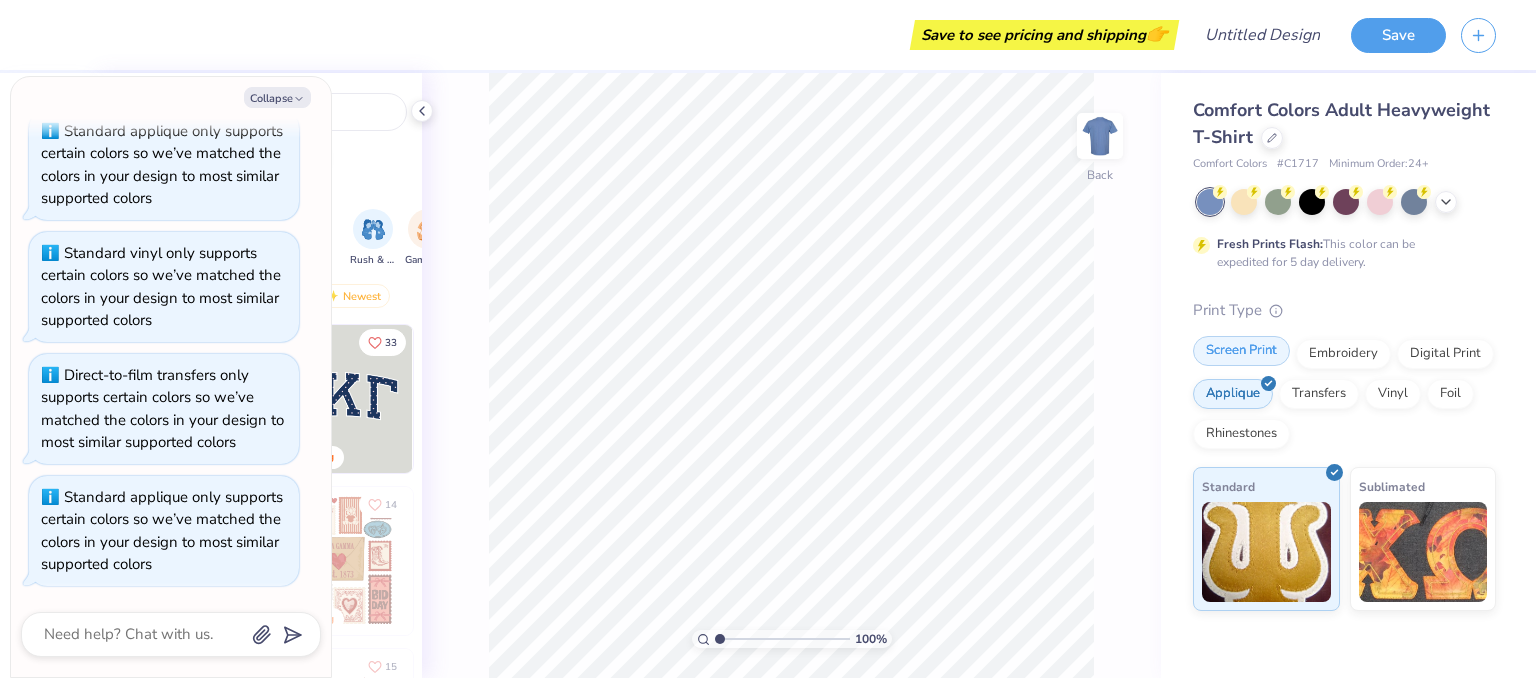 click on "Screen Print" at bounding box center (1241, 351) 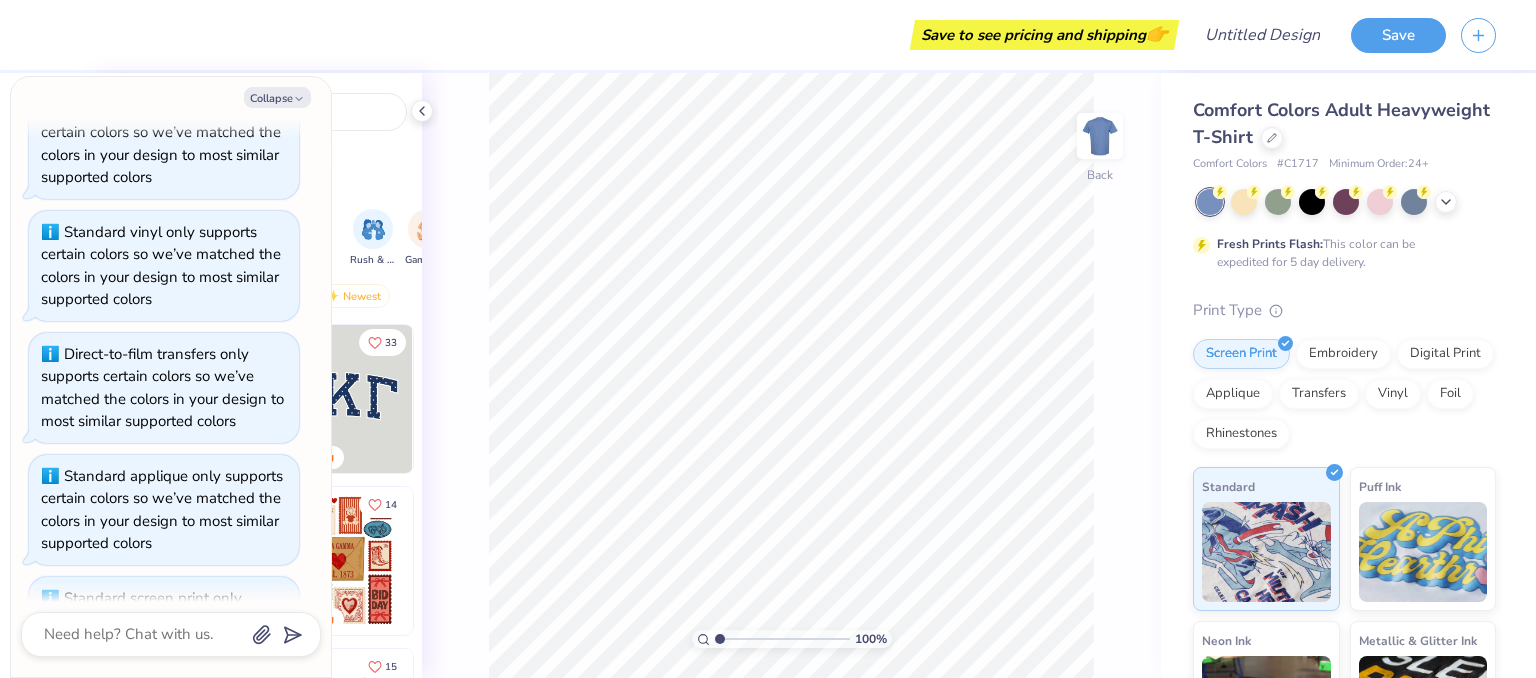 click on "100  % Back" at bounding box center [791, 375] 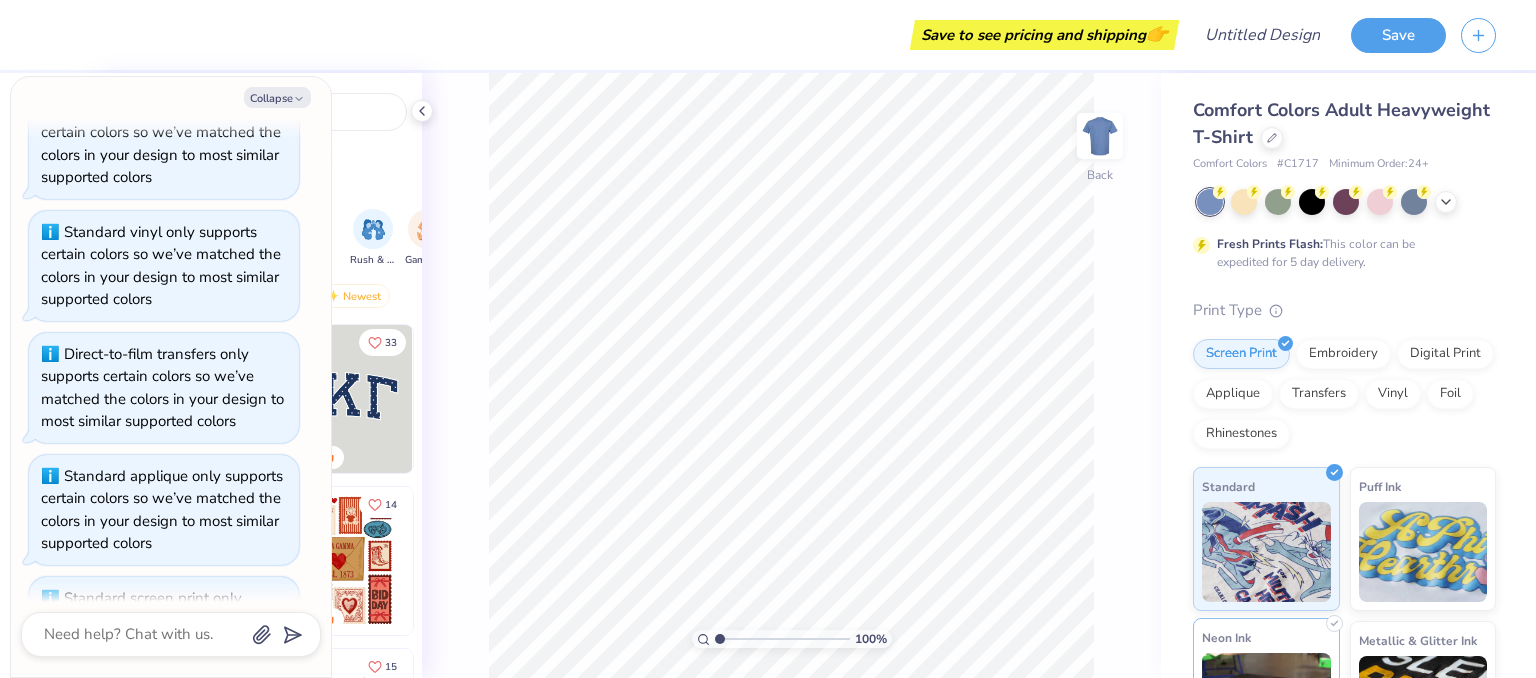 scroll, scrollTop: 1198, scrollLeft: 0, axis: vertical 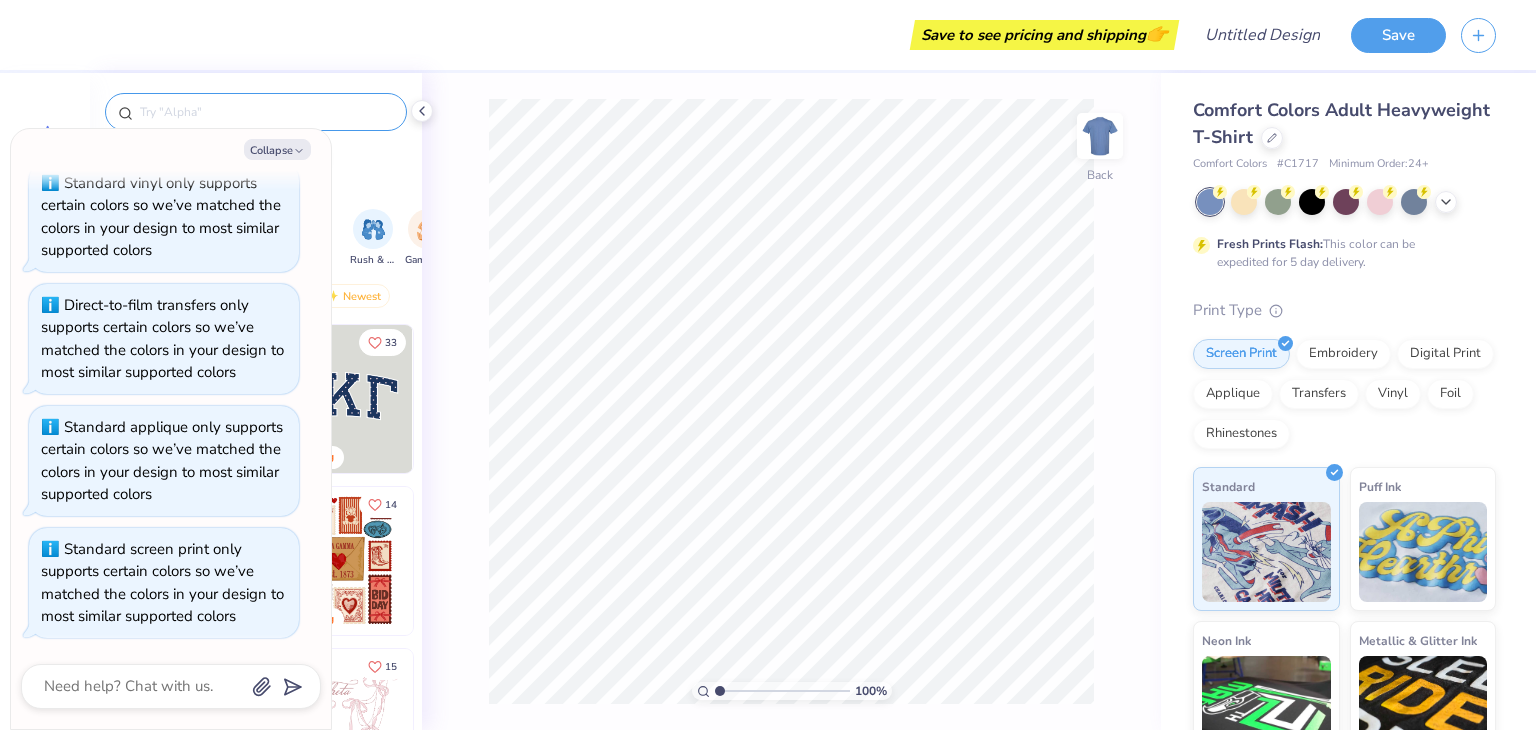 click at bounding box center [266, 112] 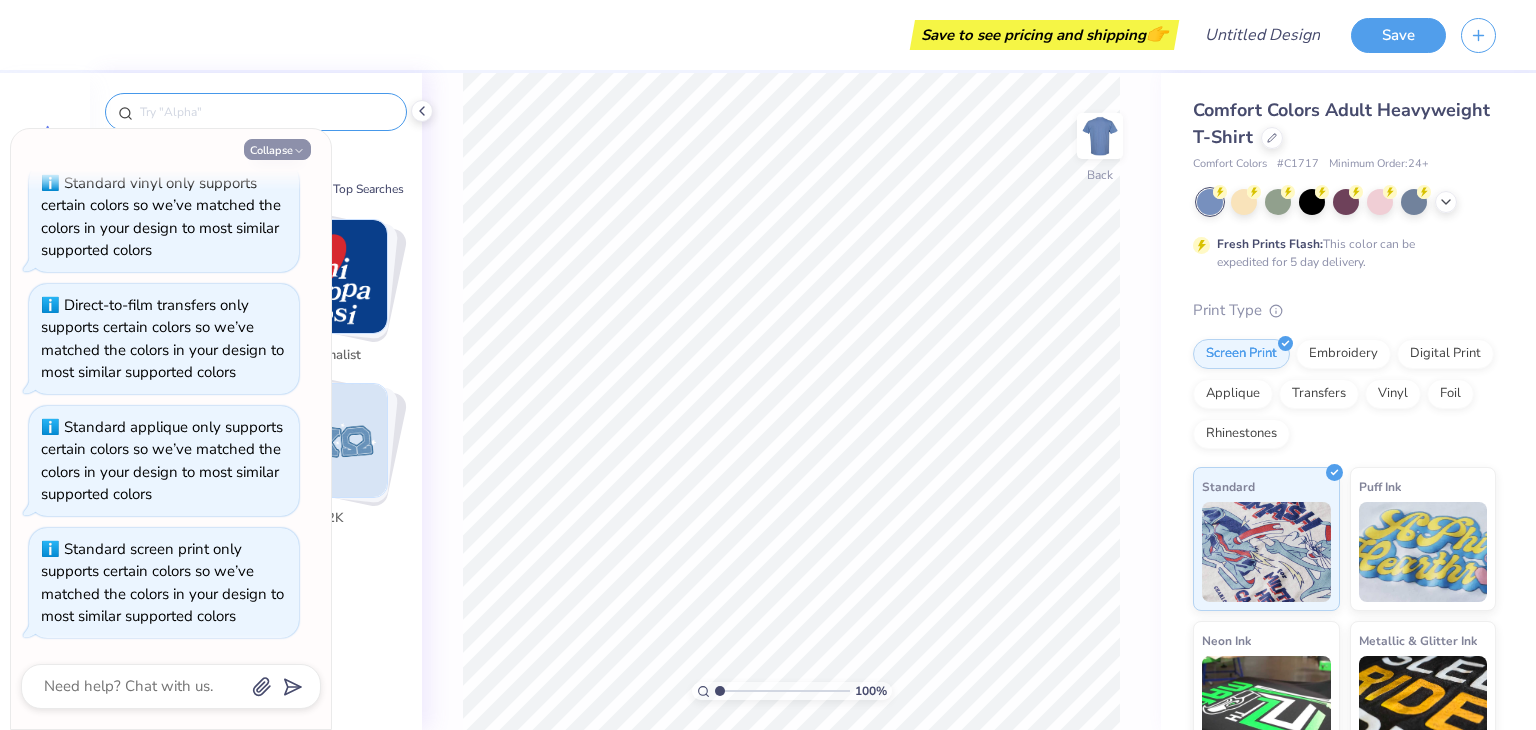 click on "Collapse" at bounding box center (277, 149) 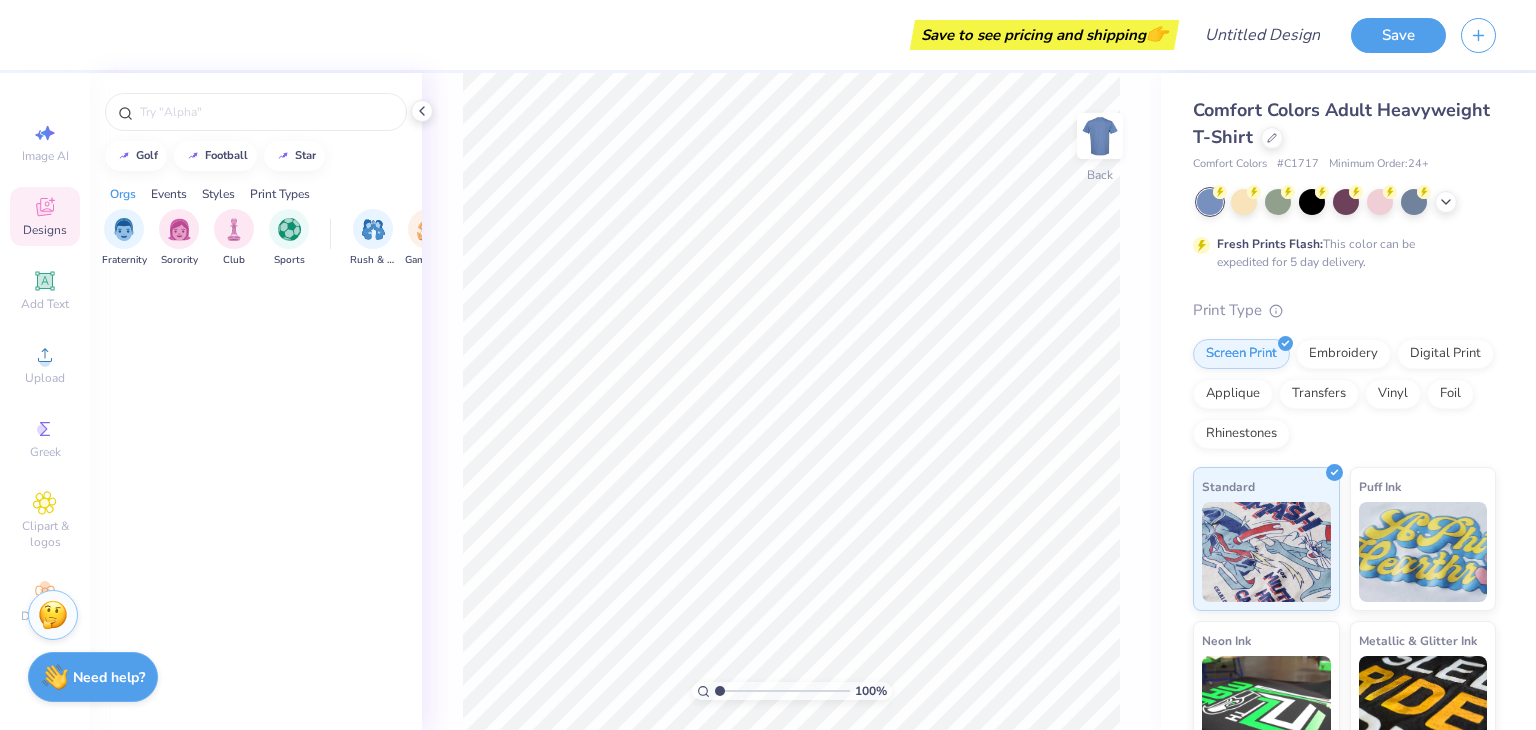 type on "x" 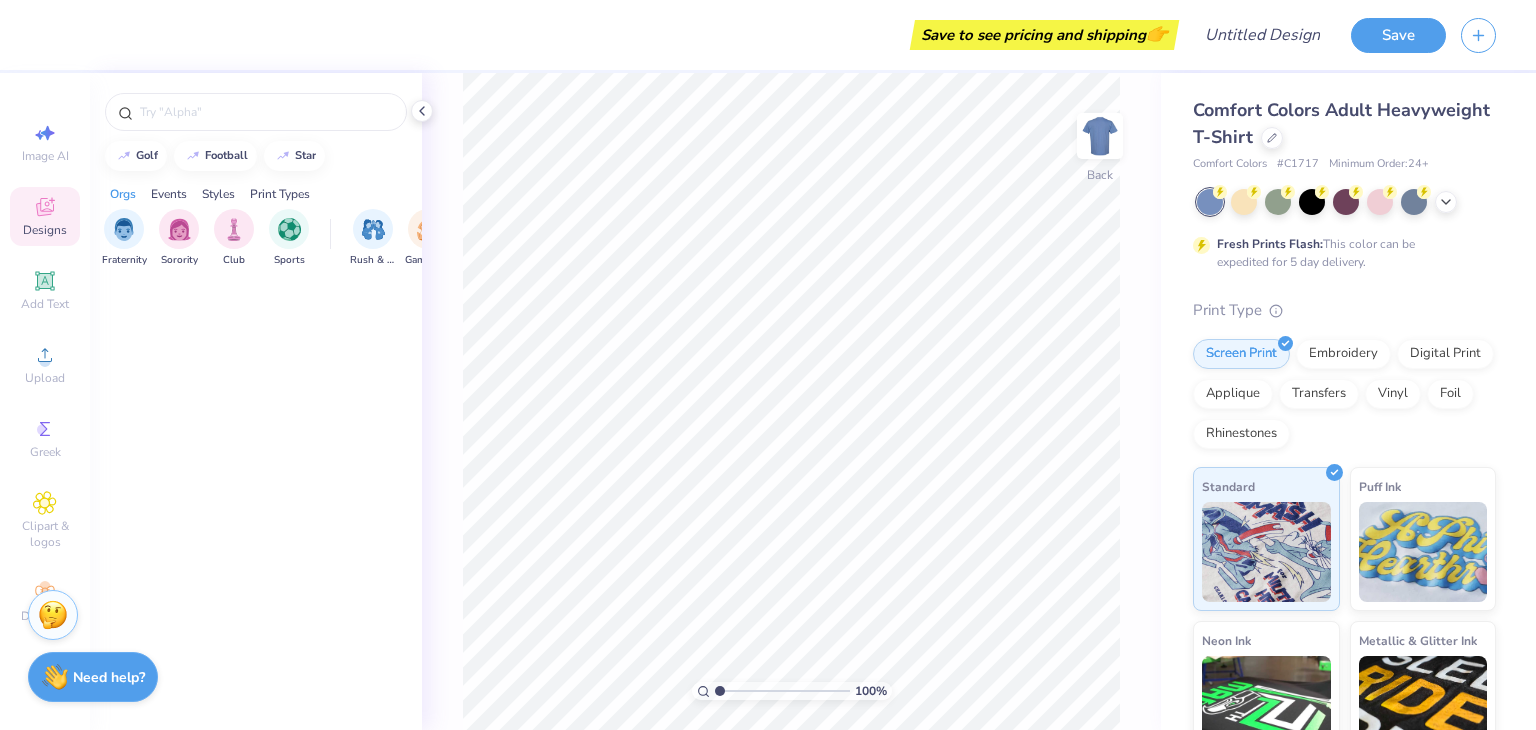 click on "Collapse" at bounding box center [277, 149] 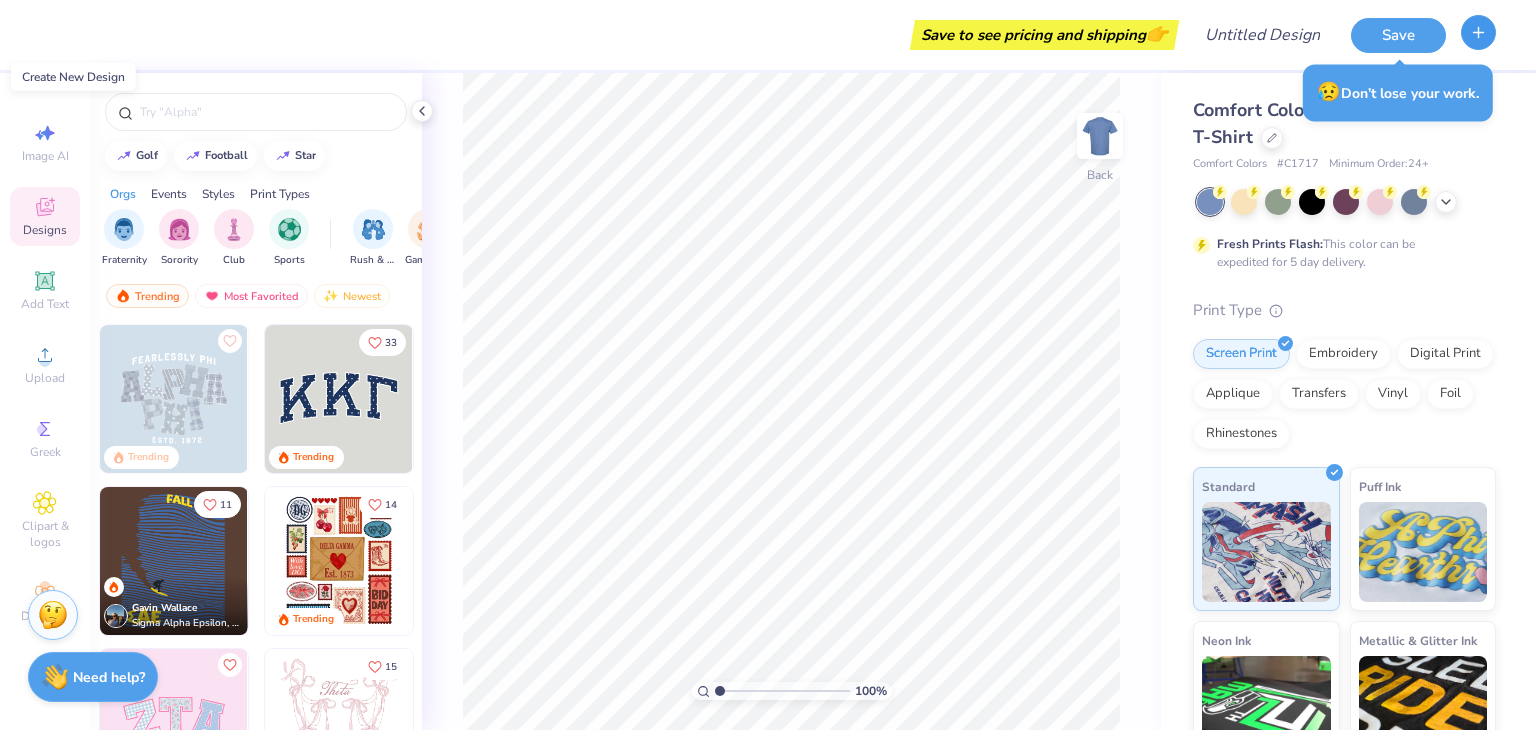 click 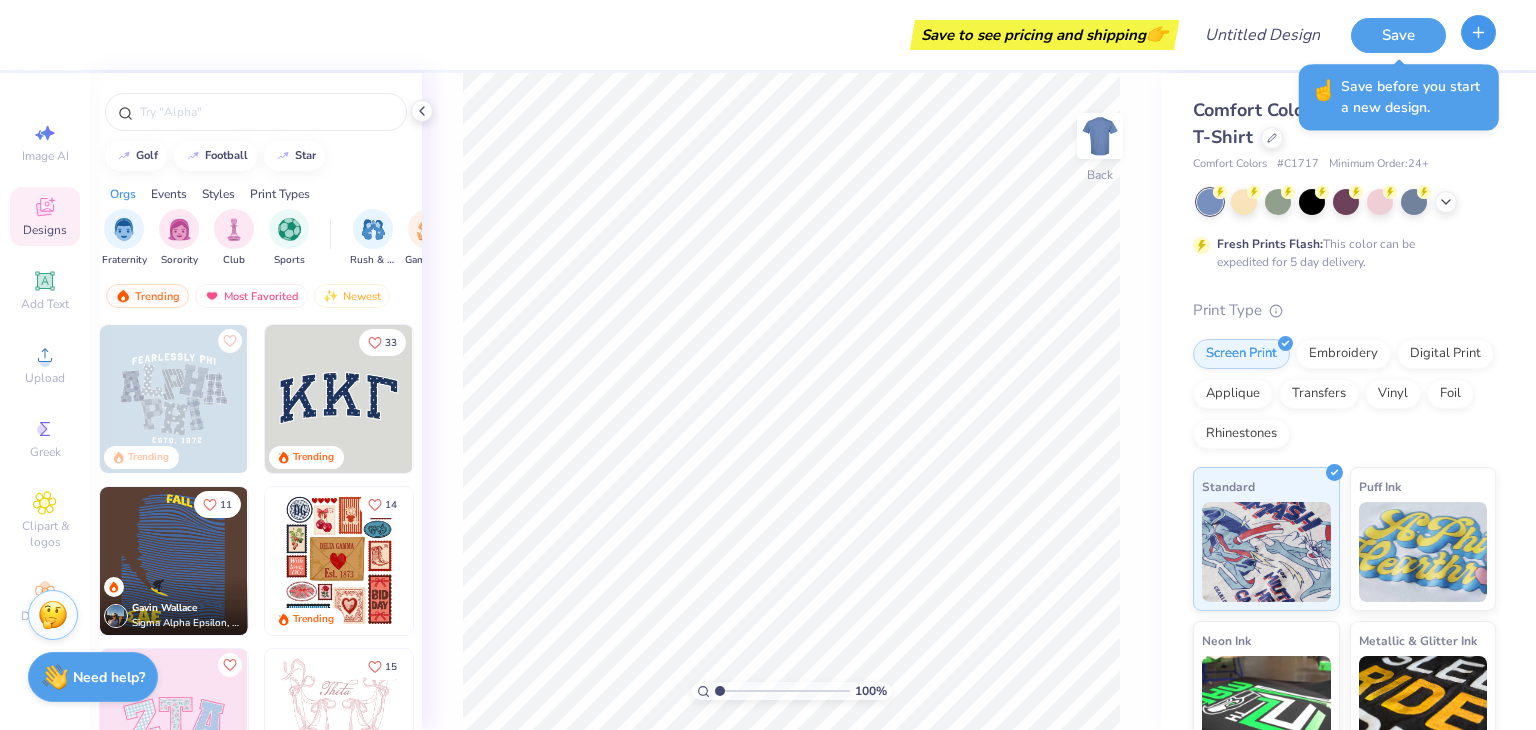 click at bounding box center (1478, 32) 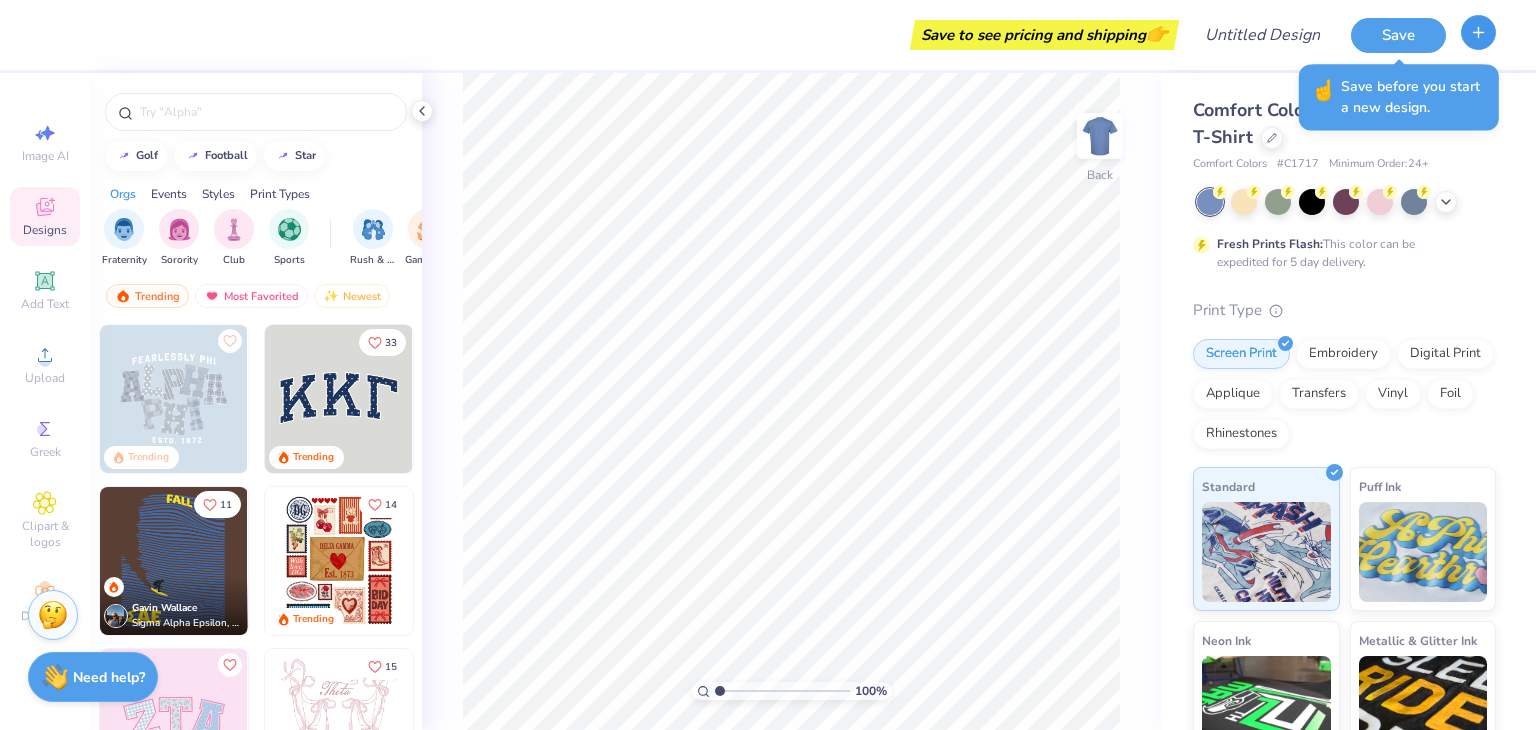 click at bounding box center [1478, 32] 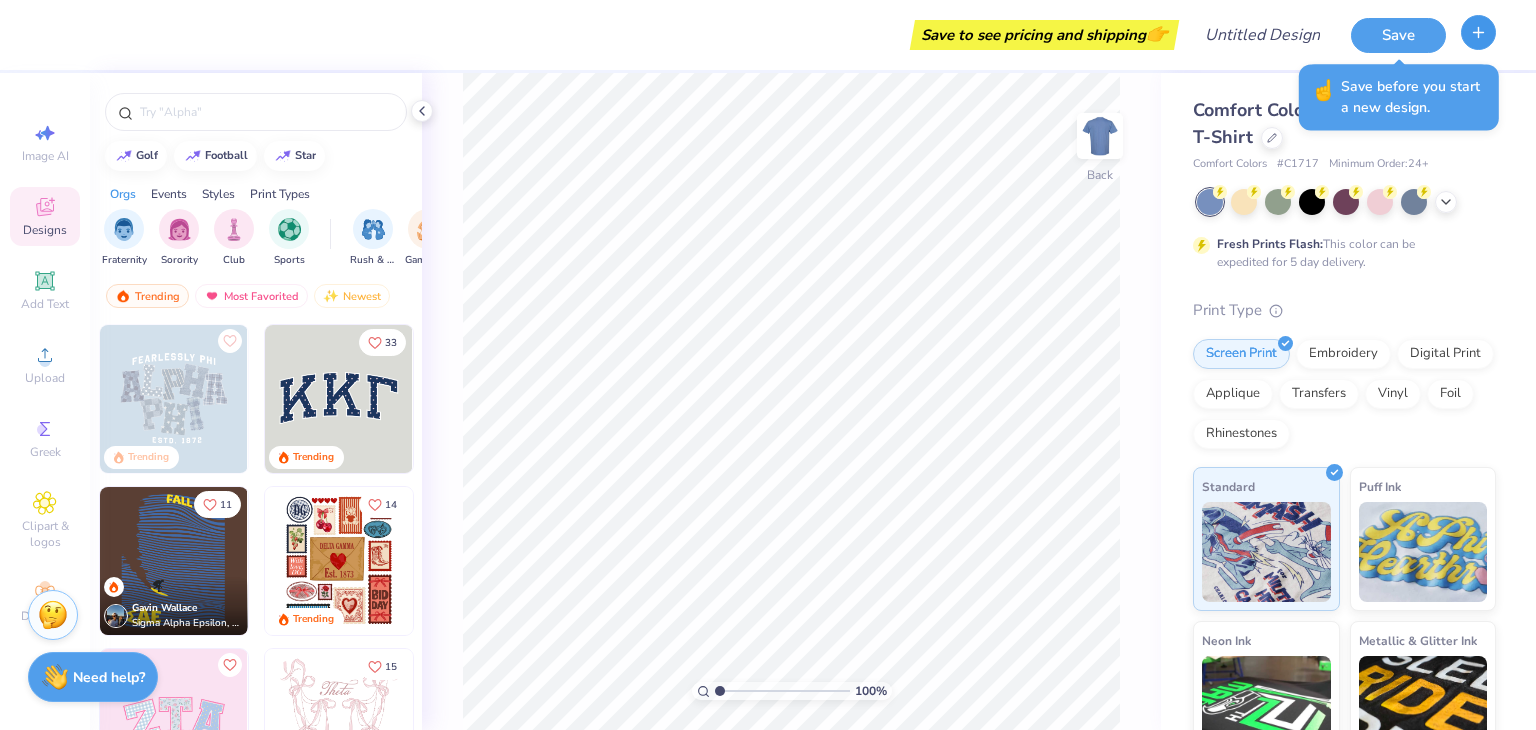 click at bounding box center [1478, 32] 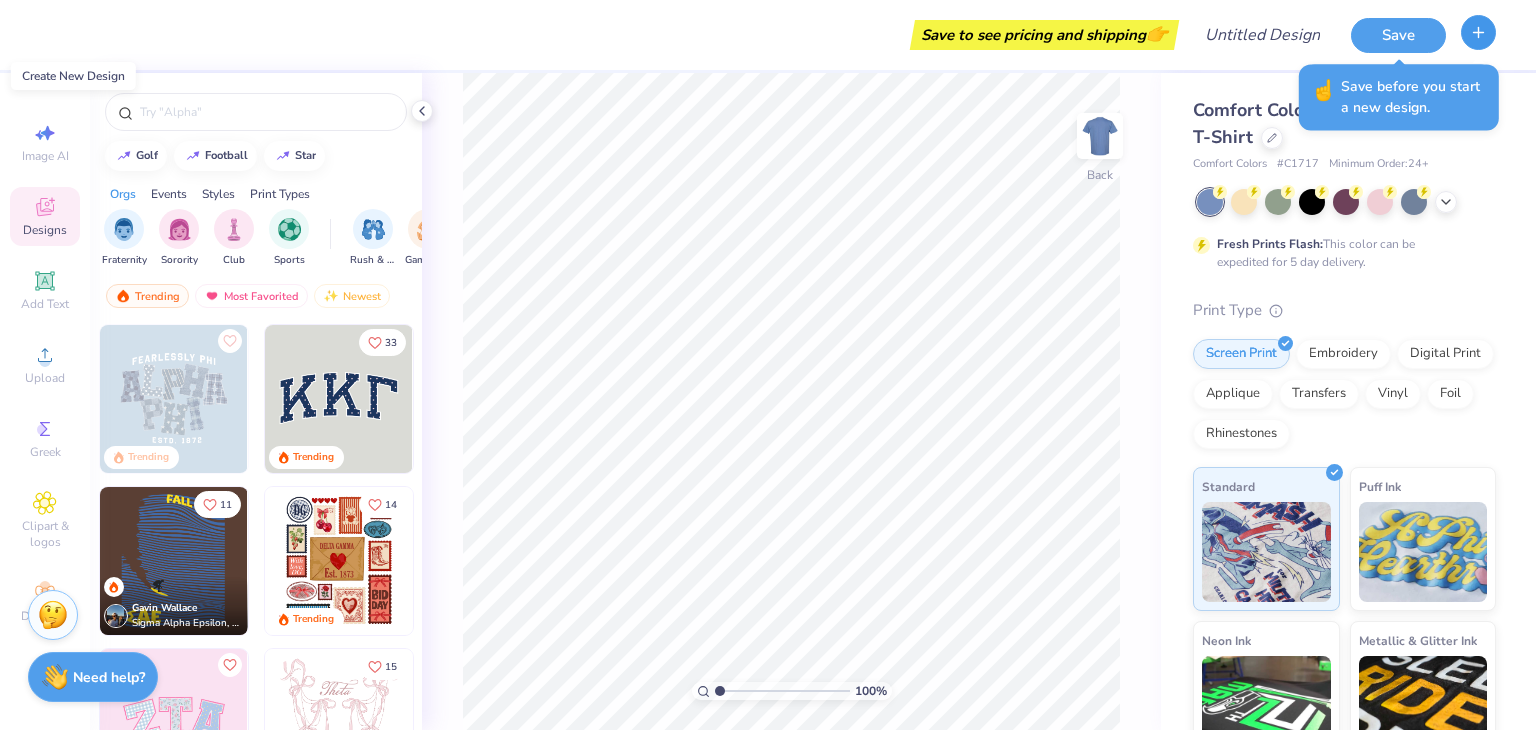 click at bounding box center [1478, 32] 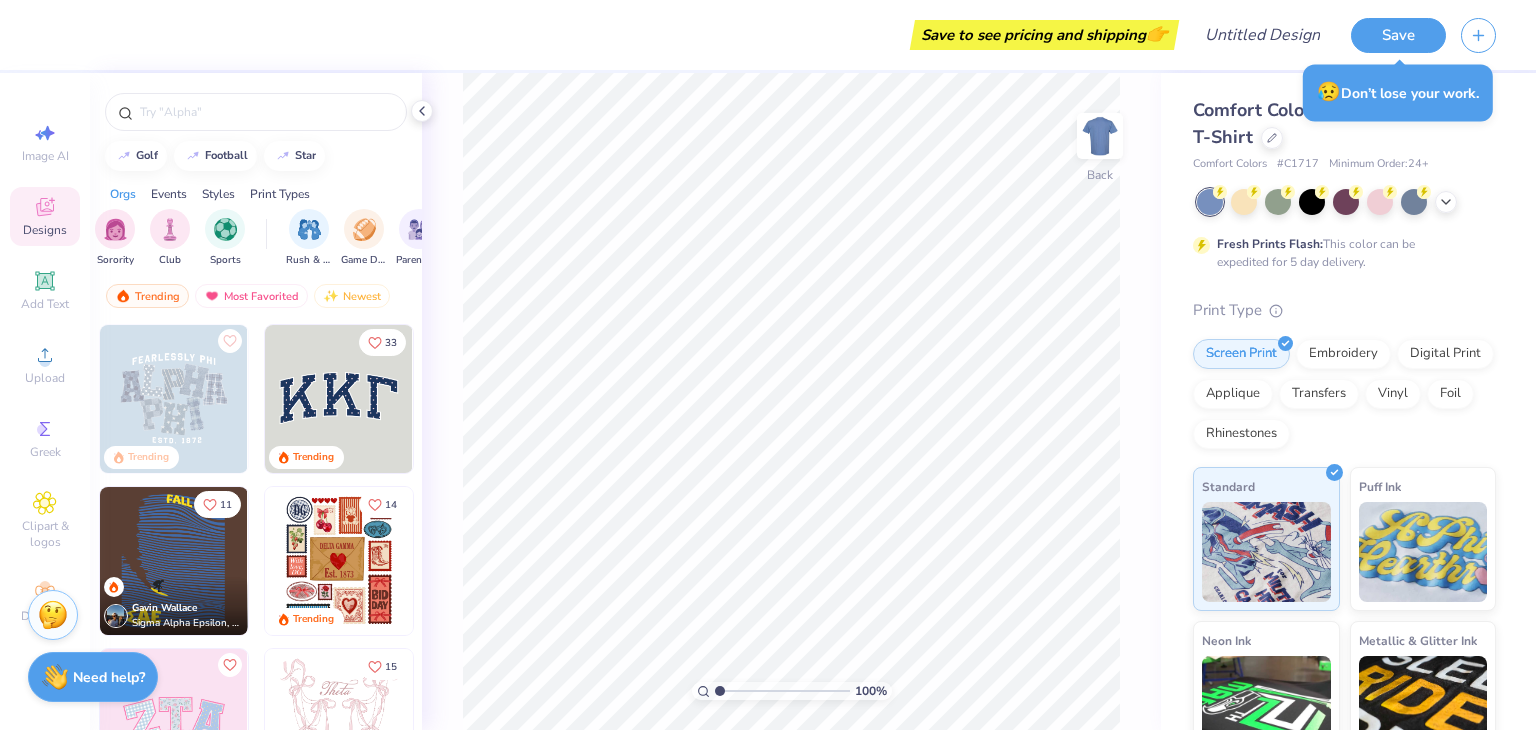 scroll, scrollTop: 0, scrollLeft: 74, axis: horizontal 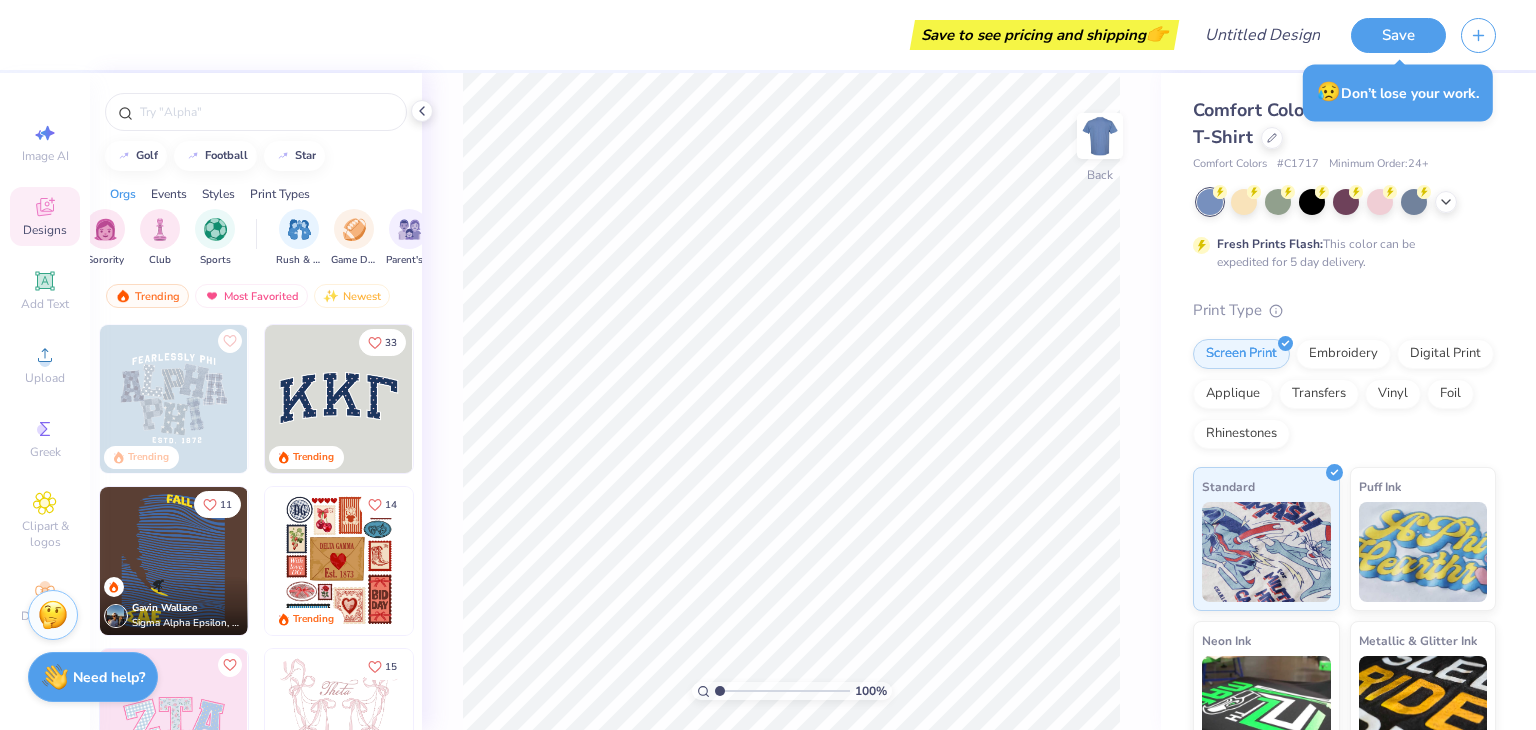 click on "Orgs Events Styles Print Types" at bounding box center (256, 189) 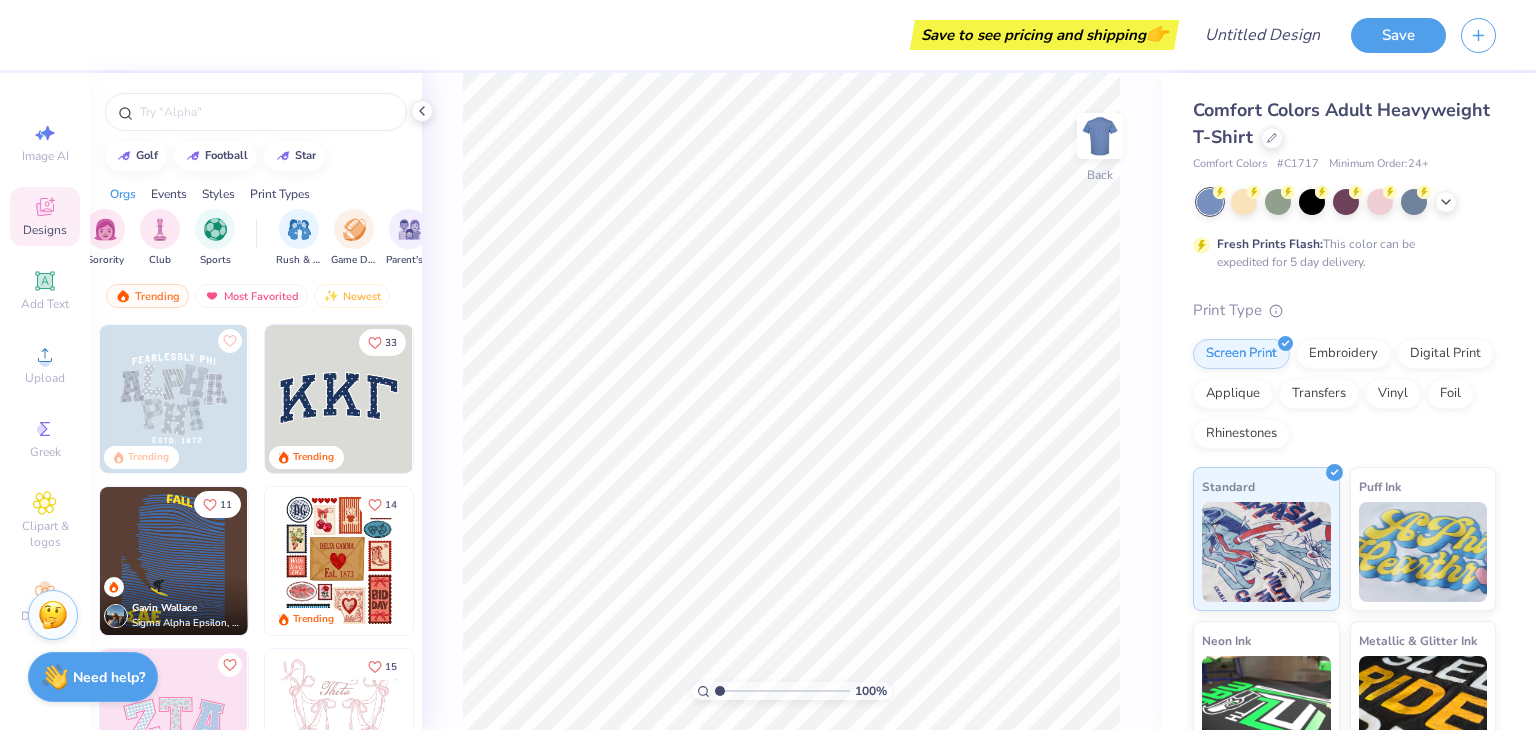 click on "Styles" at bounding box center (218, 194) 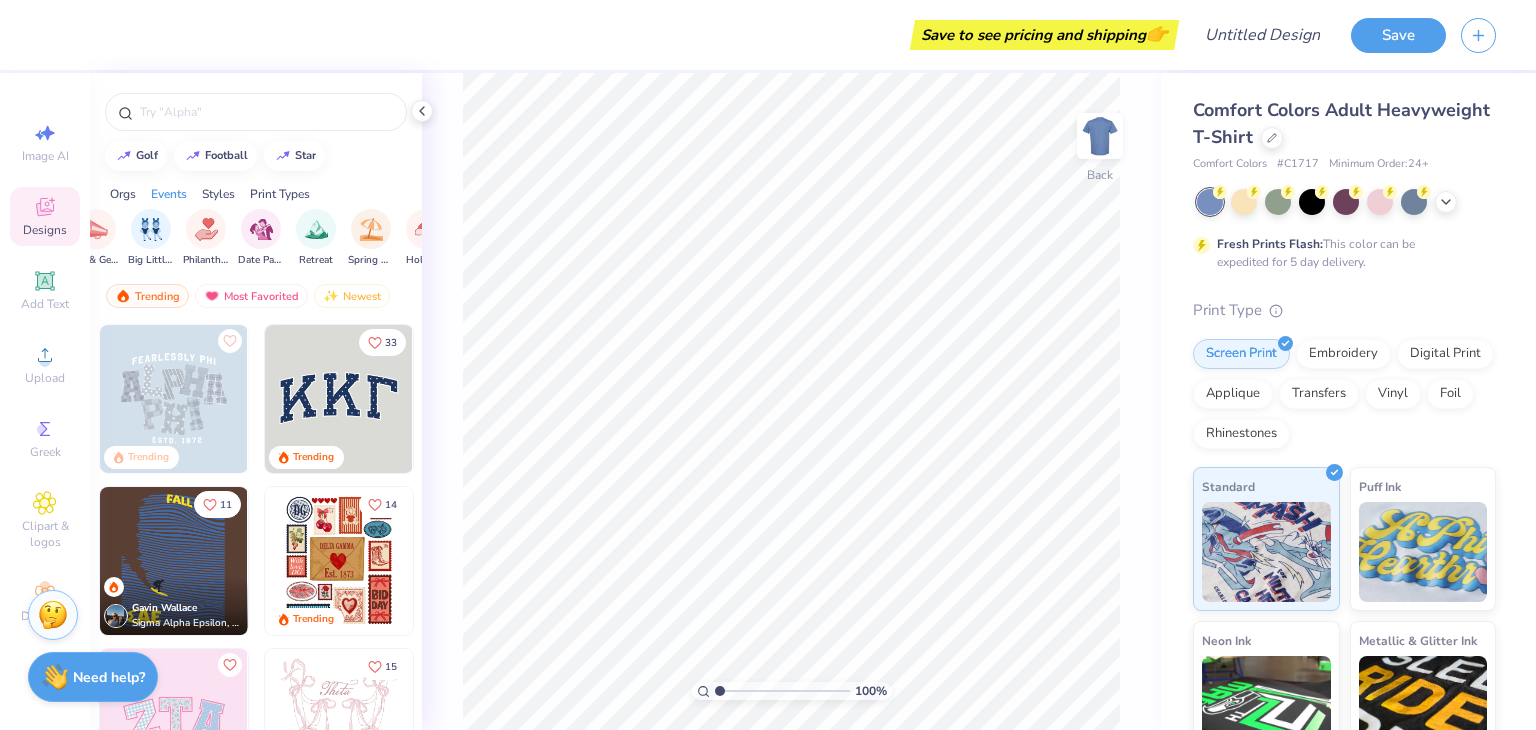 scroll, scrollTop: 0, scrollLeft: 1048, axis: horizontal 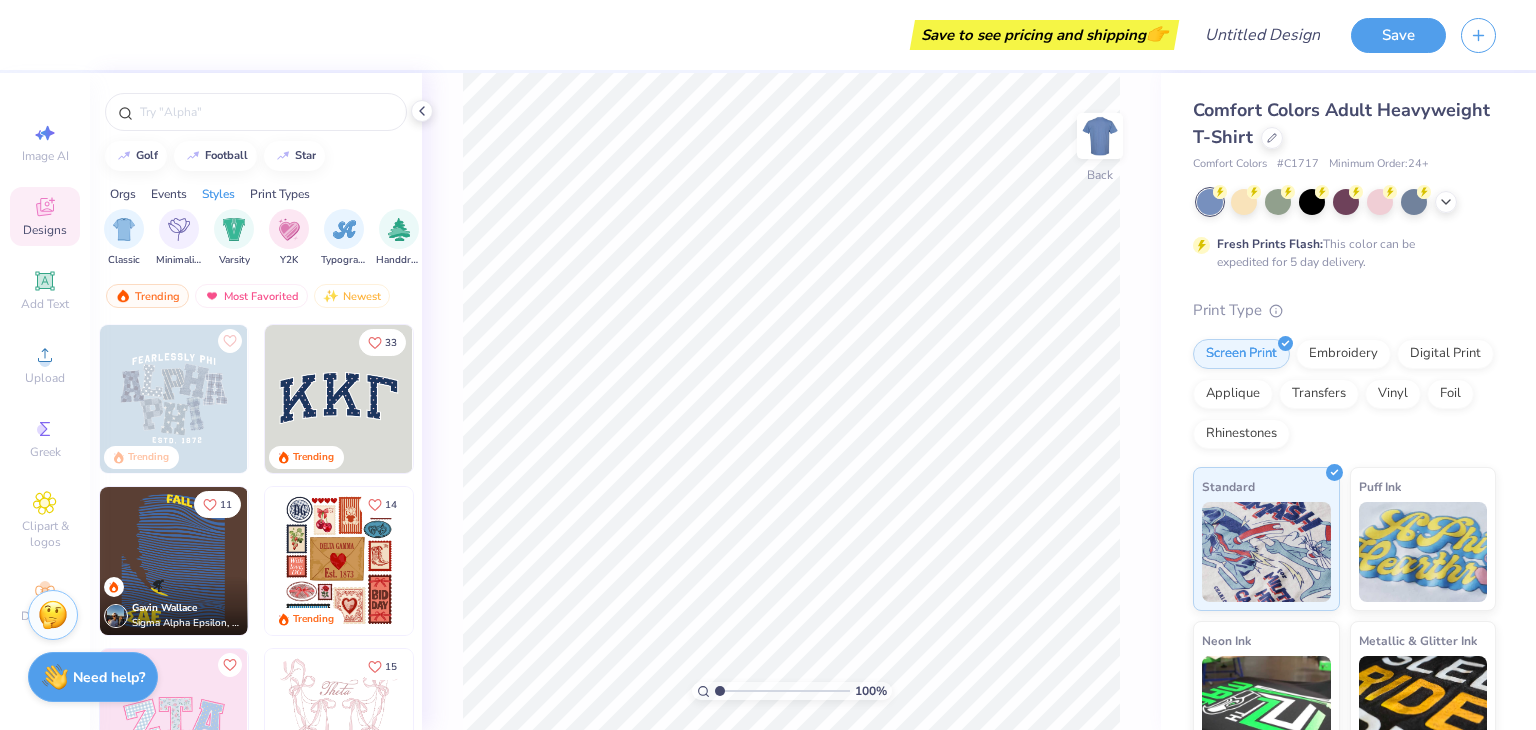 click on "Styles" at bounding box center [218, 194] 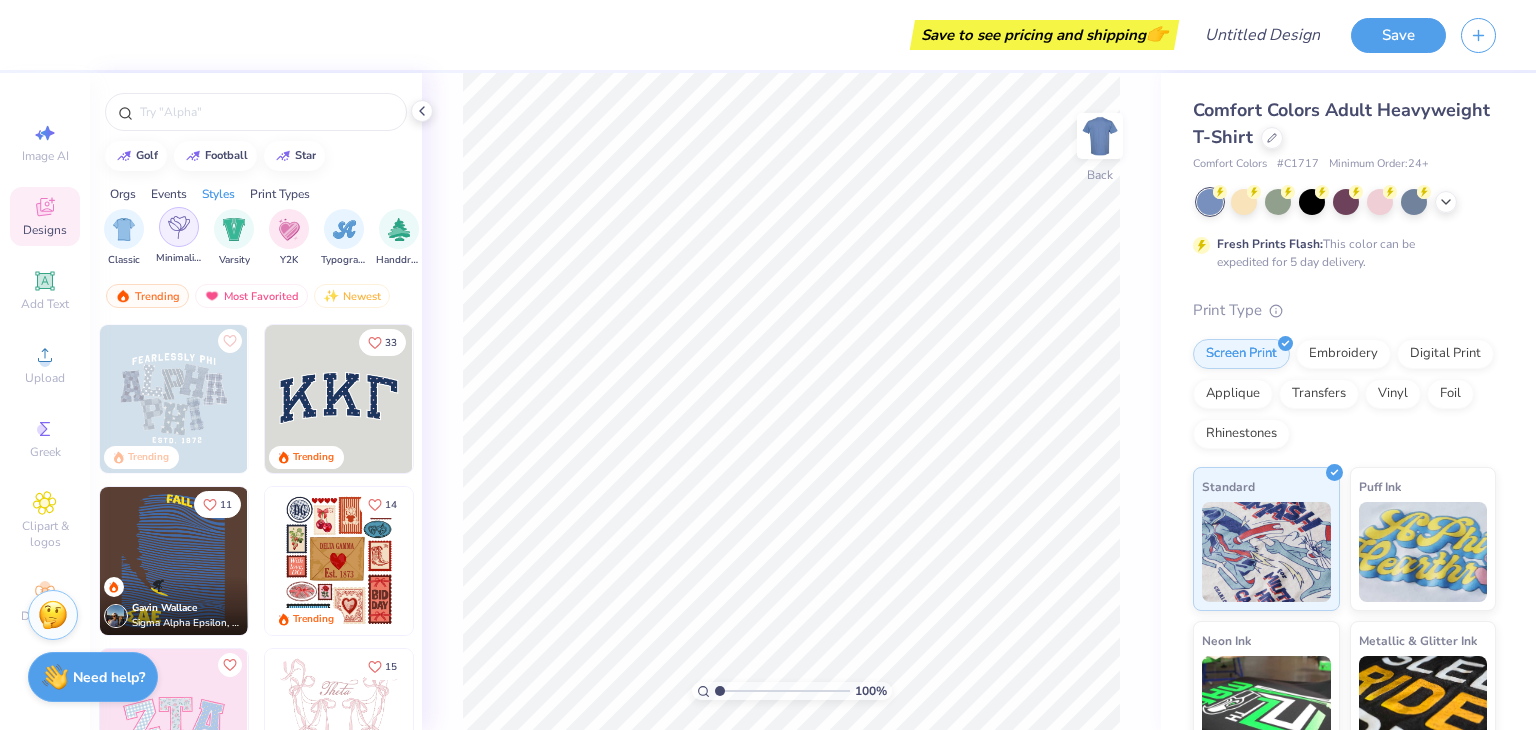 click at bounding box center (179, 227) 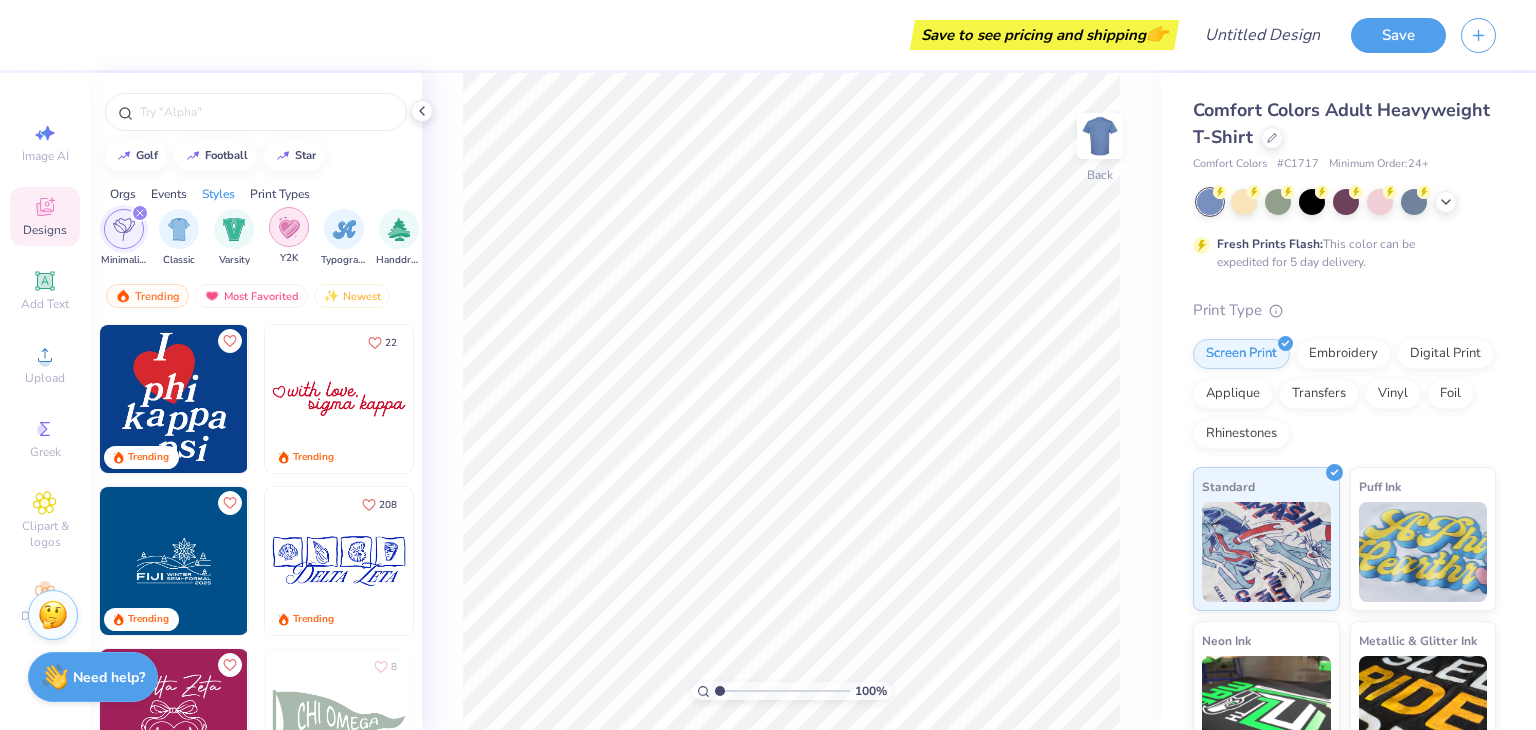 click at bounding box center [344, 229] 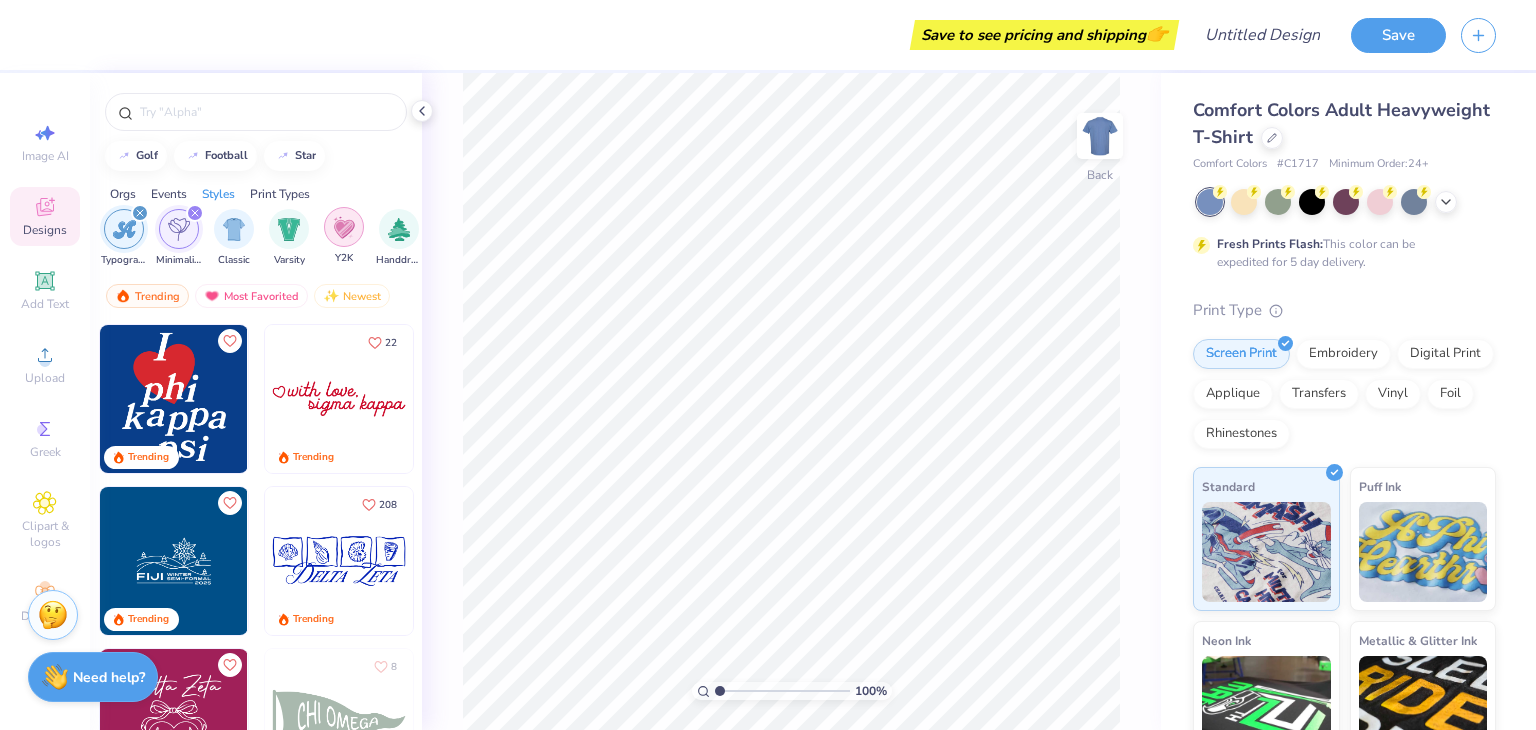 click at bounding box center (344, 227) 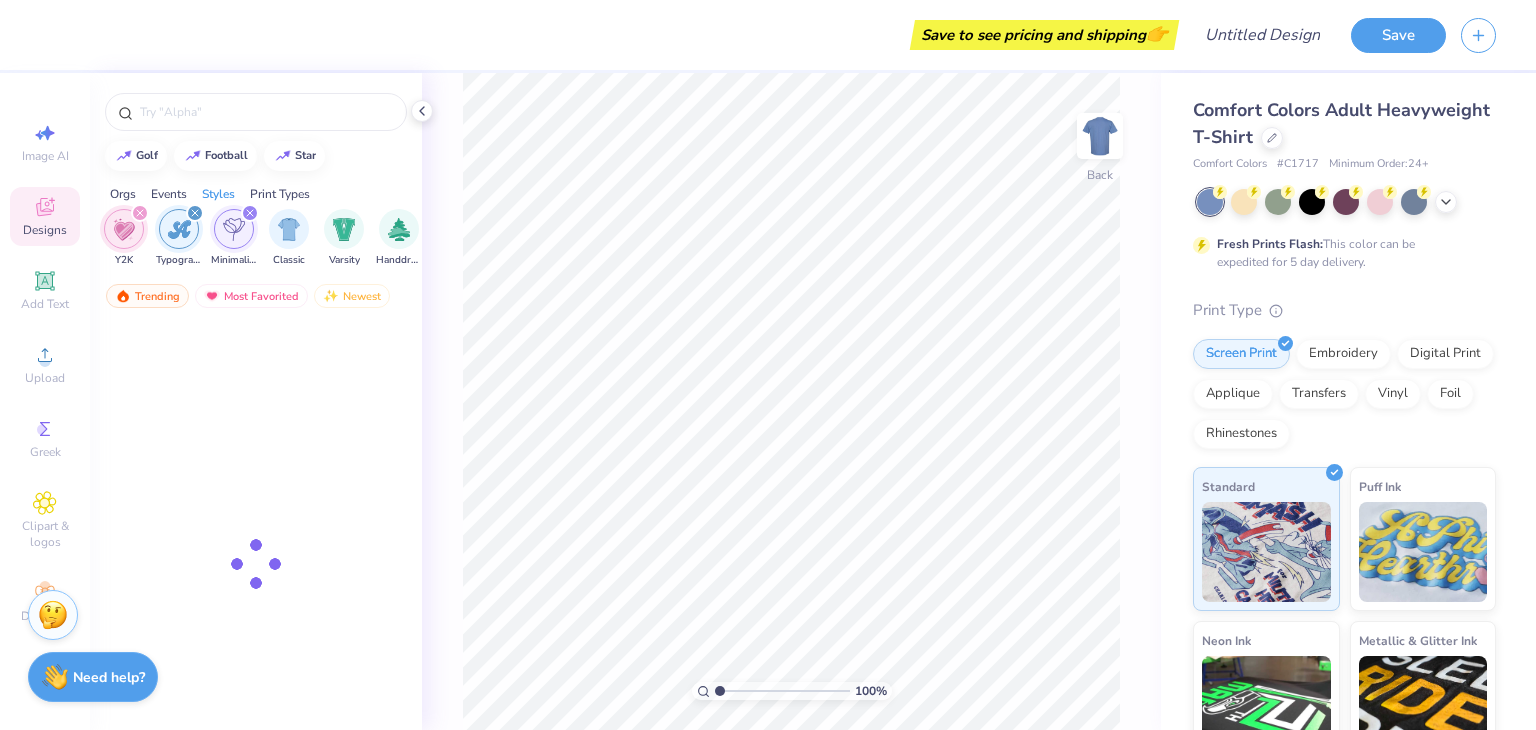 scroll, scrollTop: 0, scrollLeft: 1112, axis: horizontal 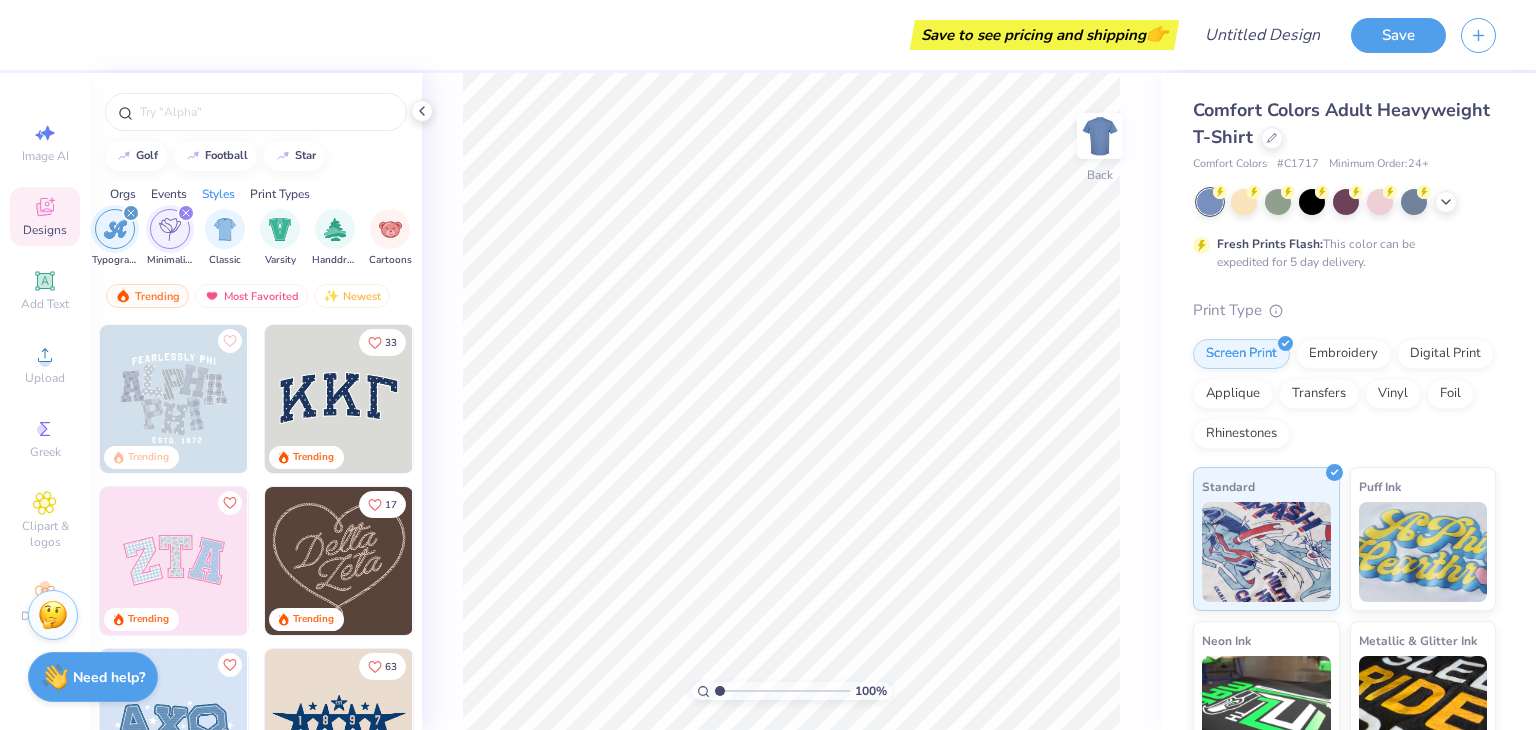click 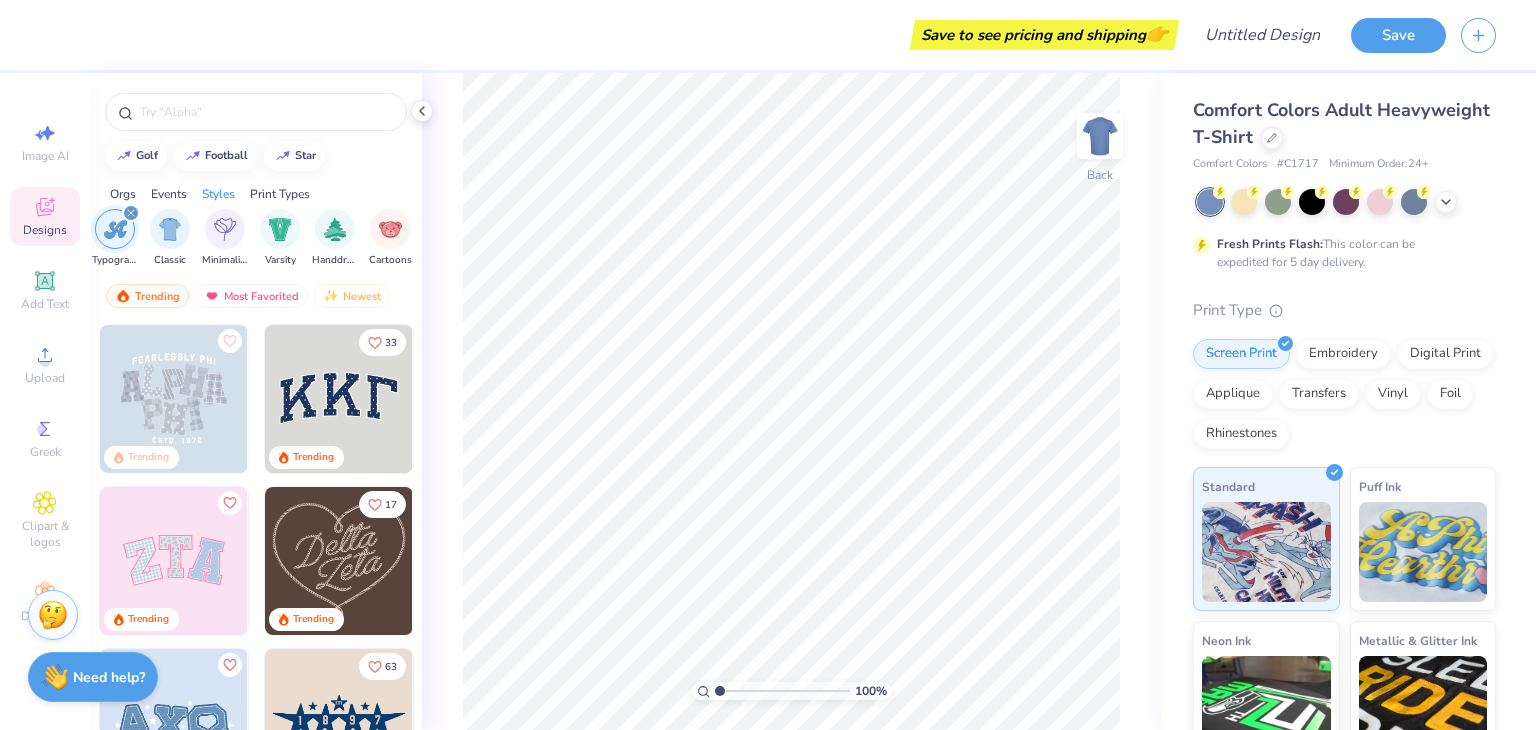 click 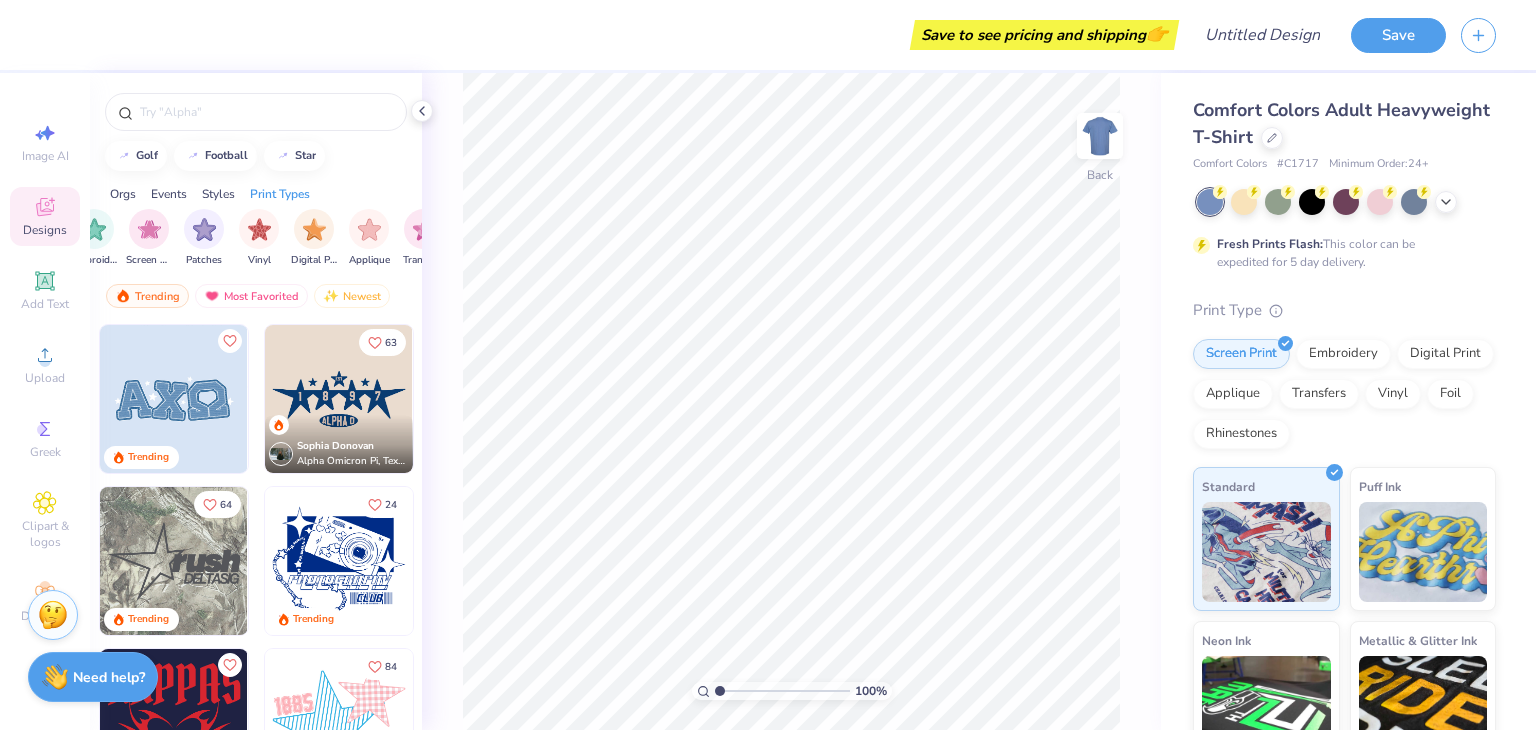 scroll, scrollTop: 0, scrollLeft: 1658, axis: horizontal 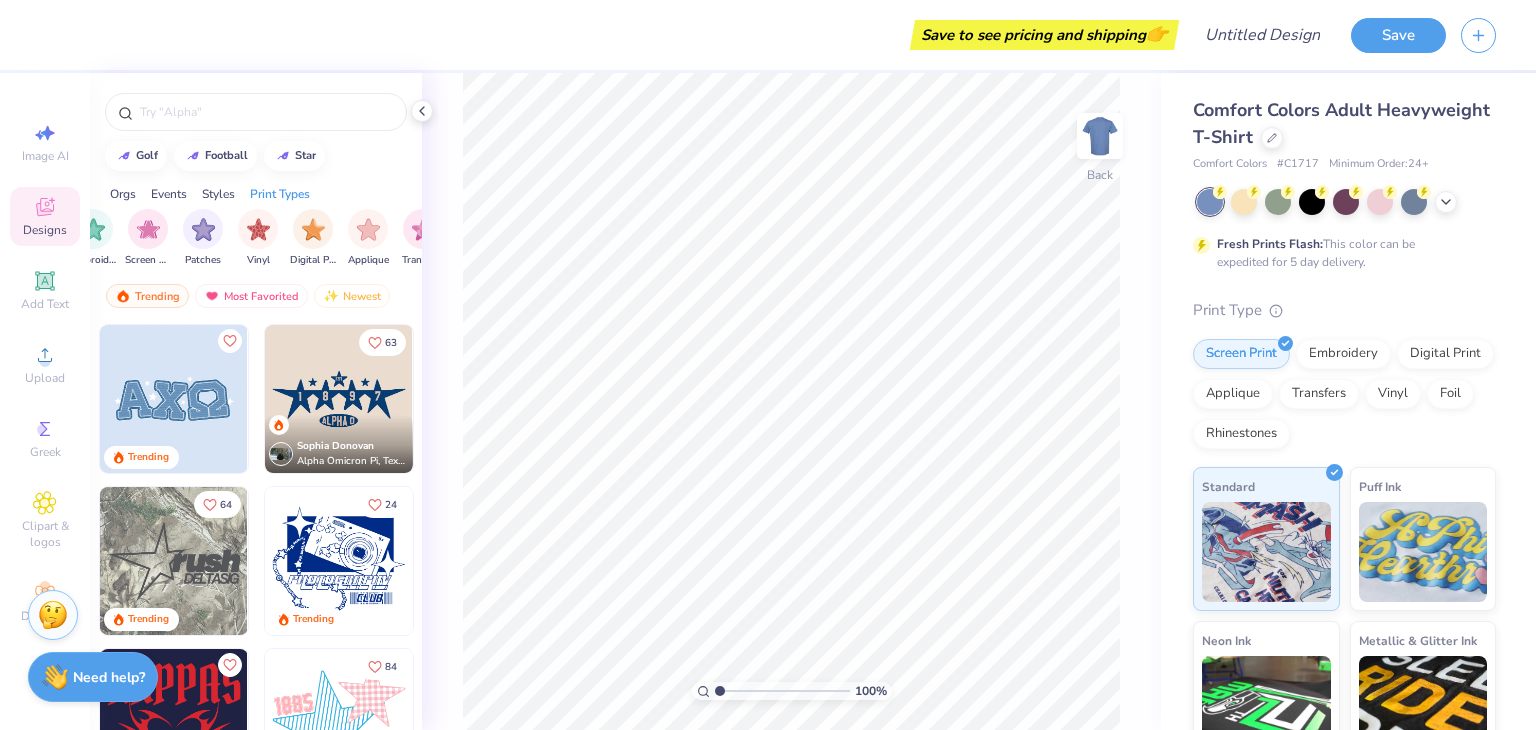 click on "Styles" at bounding box center (218, 194) 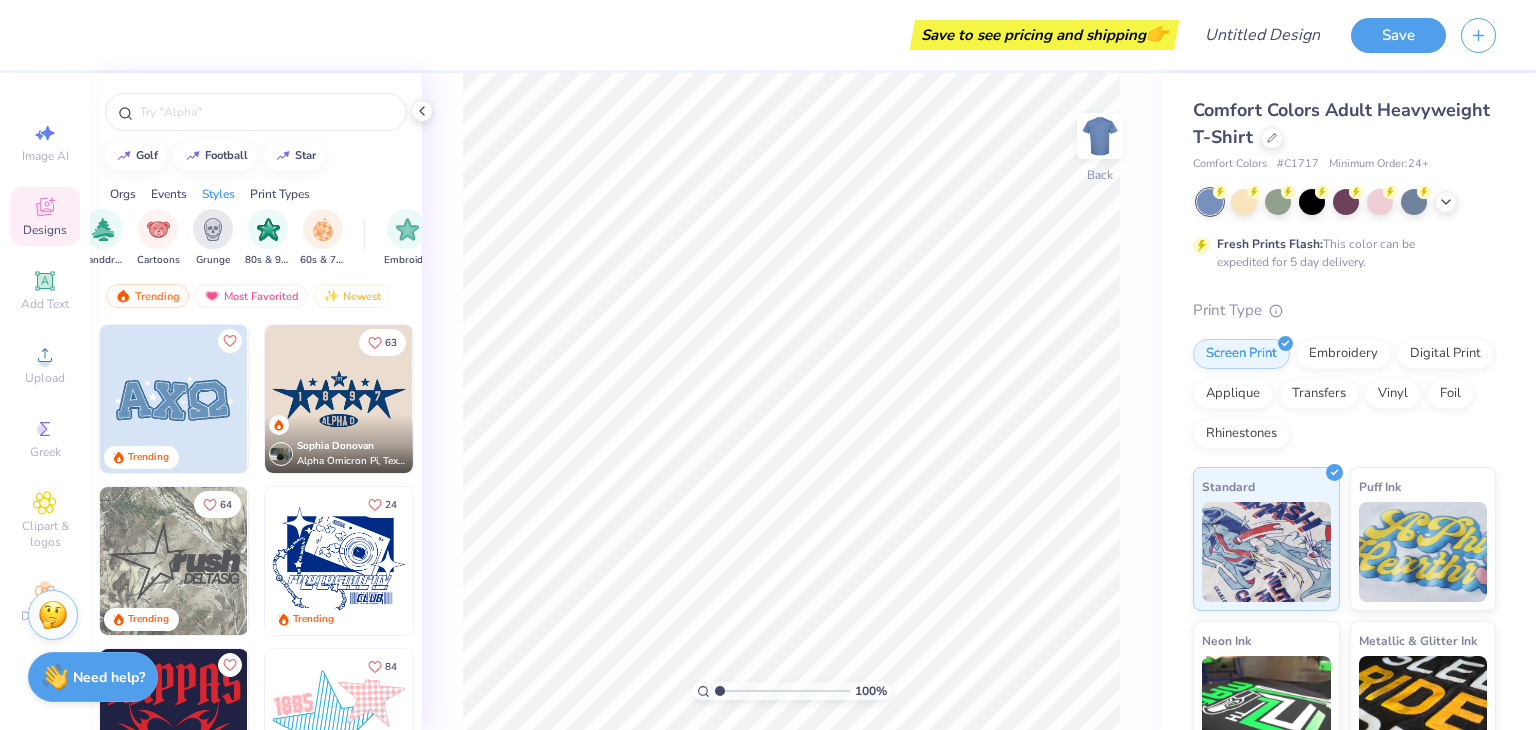 scroll, scrollTop: 0, scrollLeft: 1048, axis: horizontal 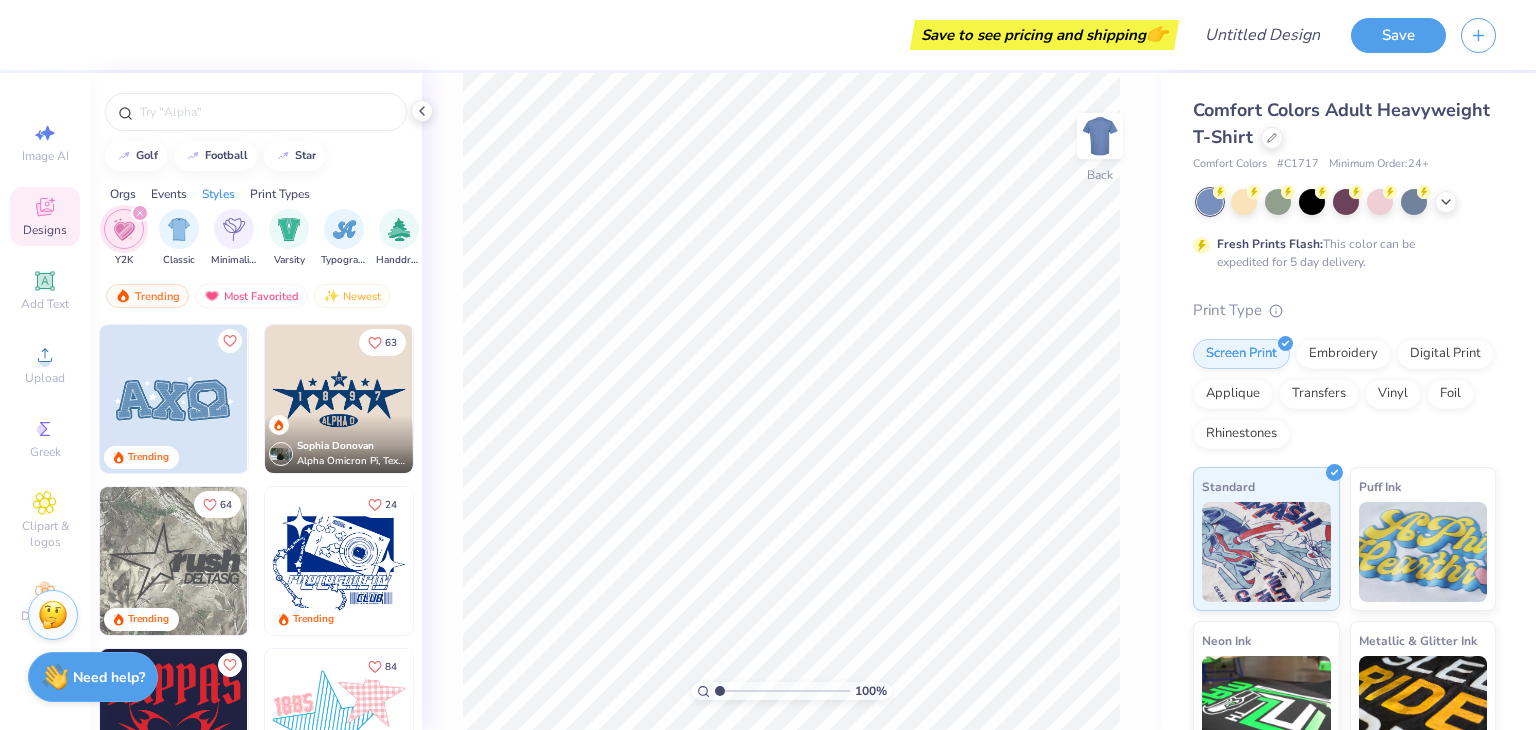 click 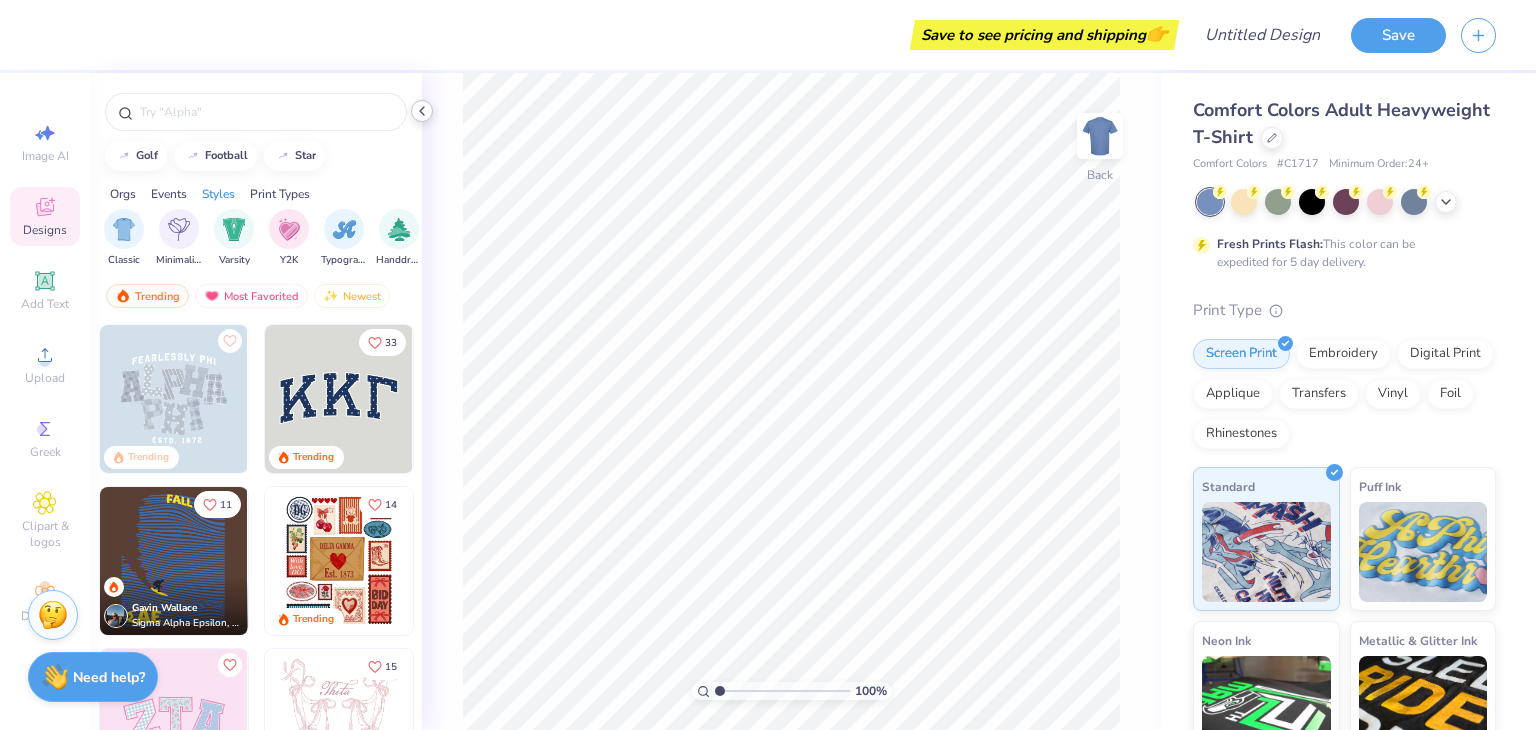 click 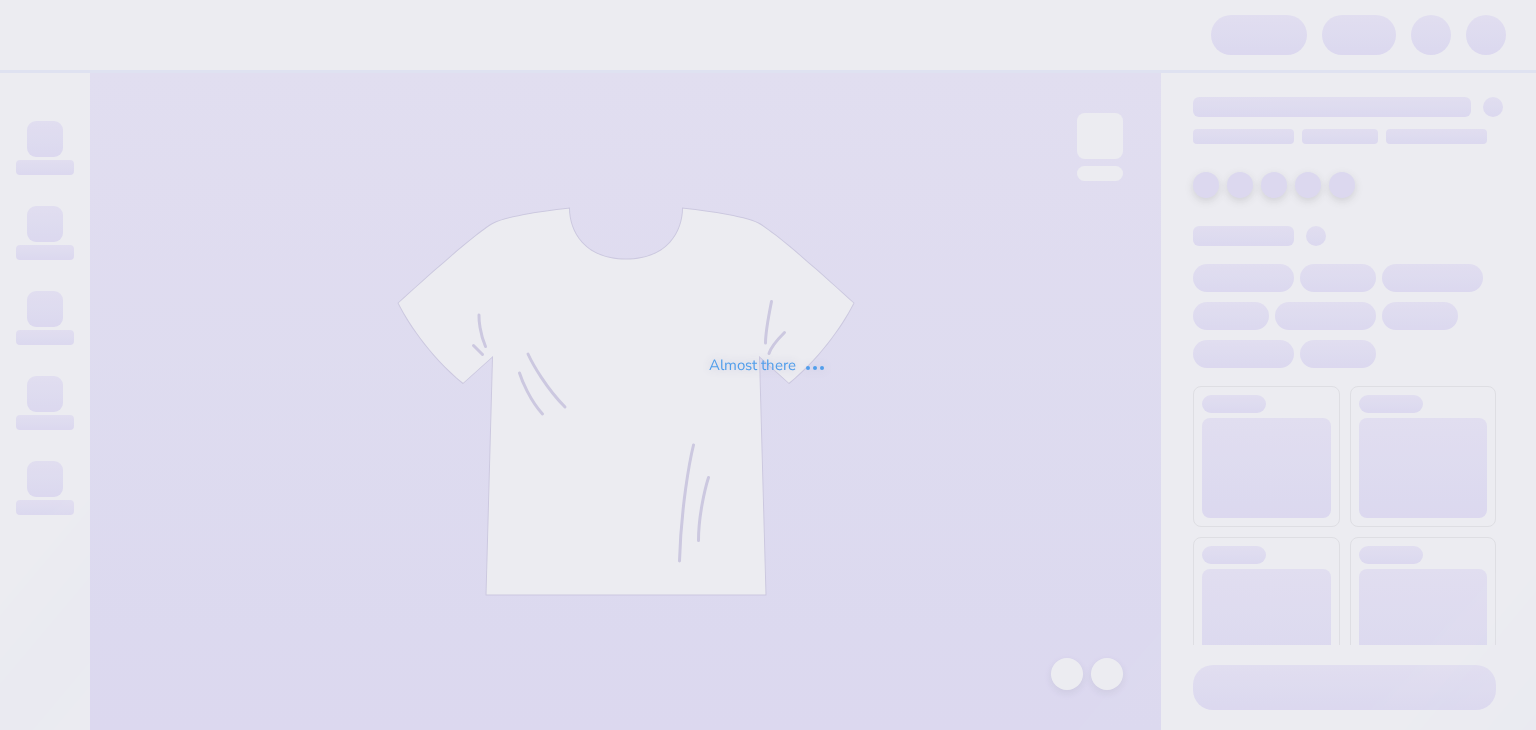 scroll, scrollTop: 0, scrollLeft: 0, axis: both 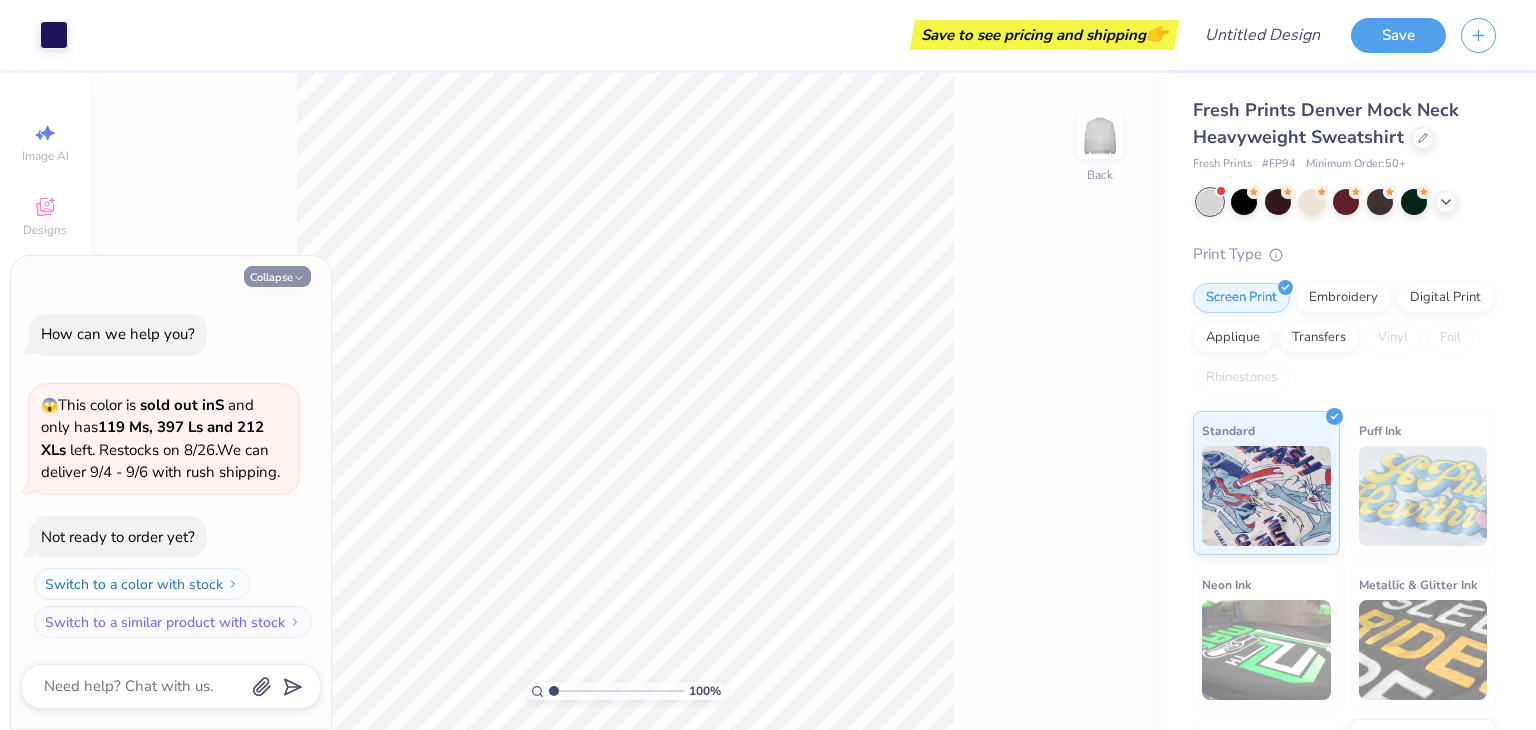 click on "Collapse" at bounding box center [277, 276] 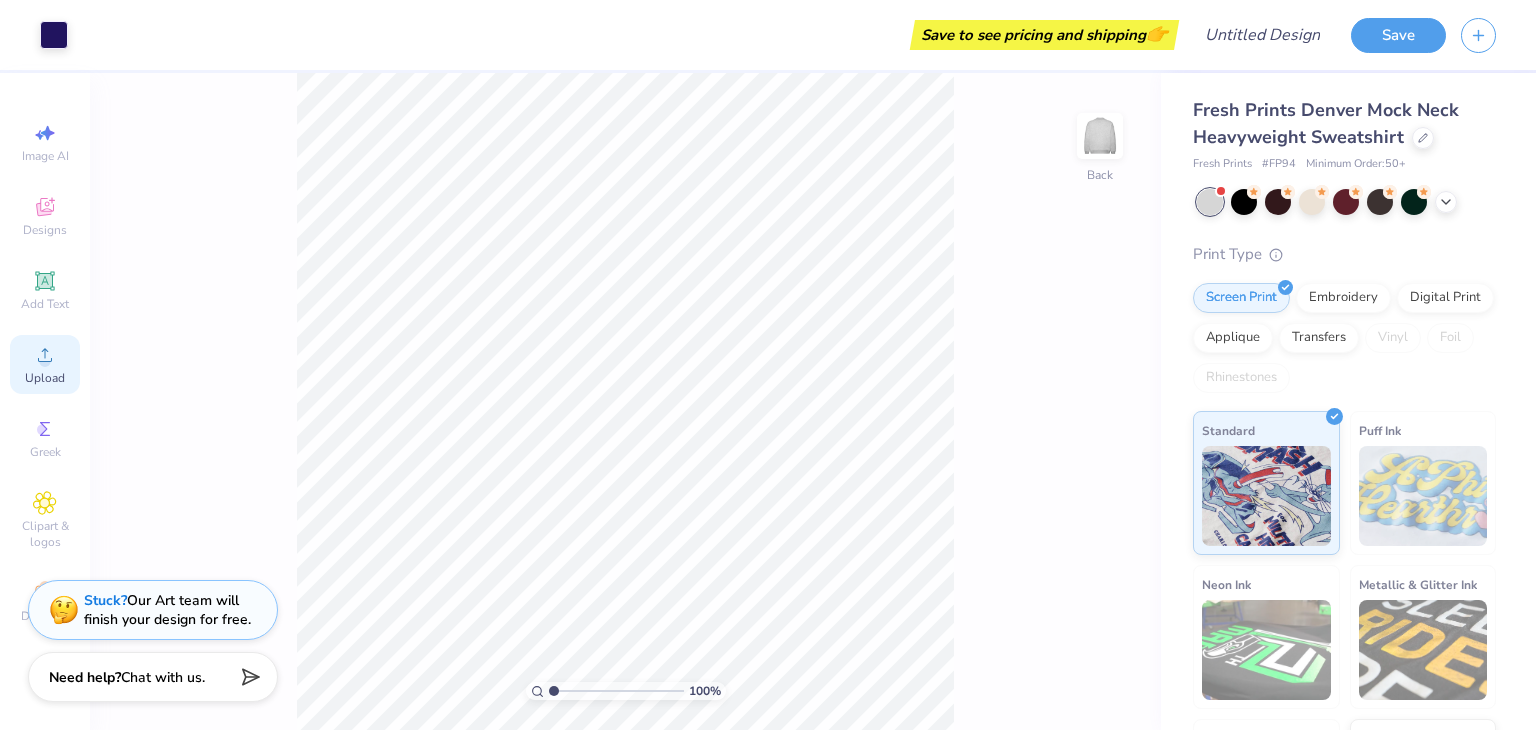 click on "Upload" at bounding box center (45, 378) 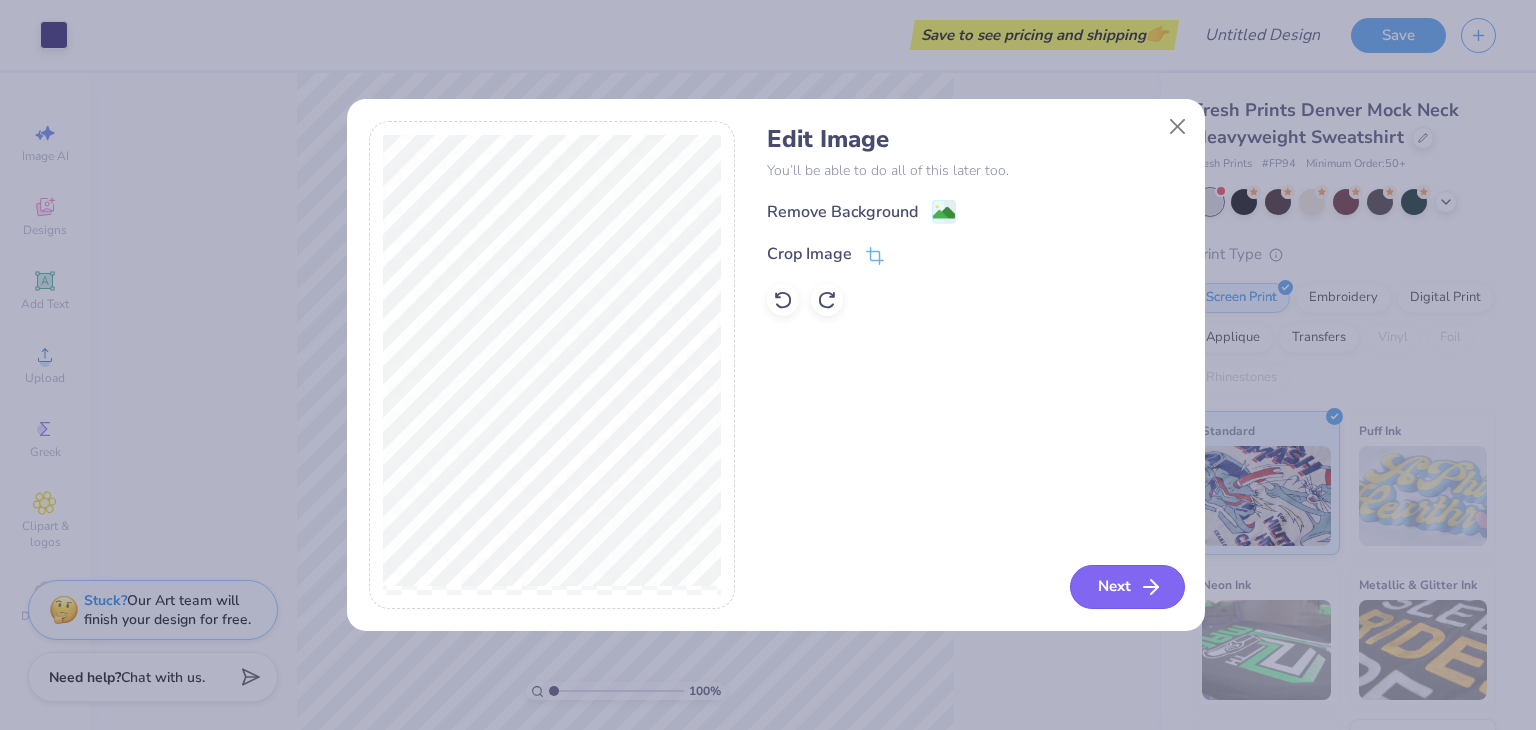 click on "Next" at bounding box center (1127, 587) 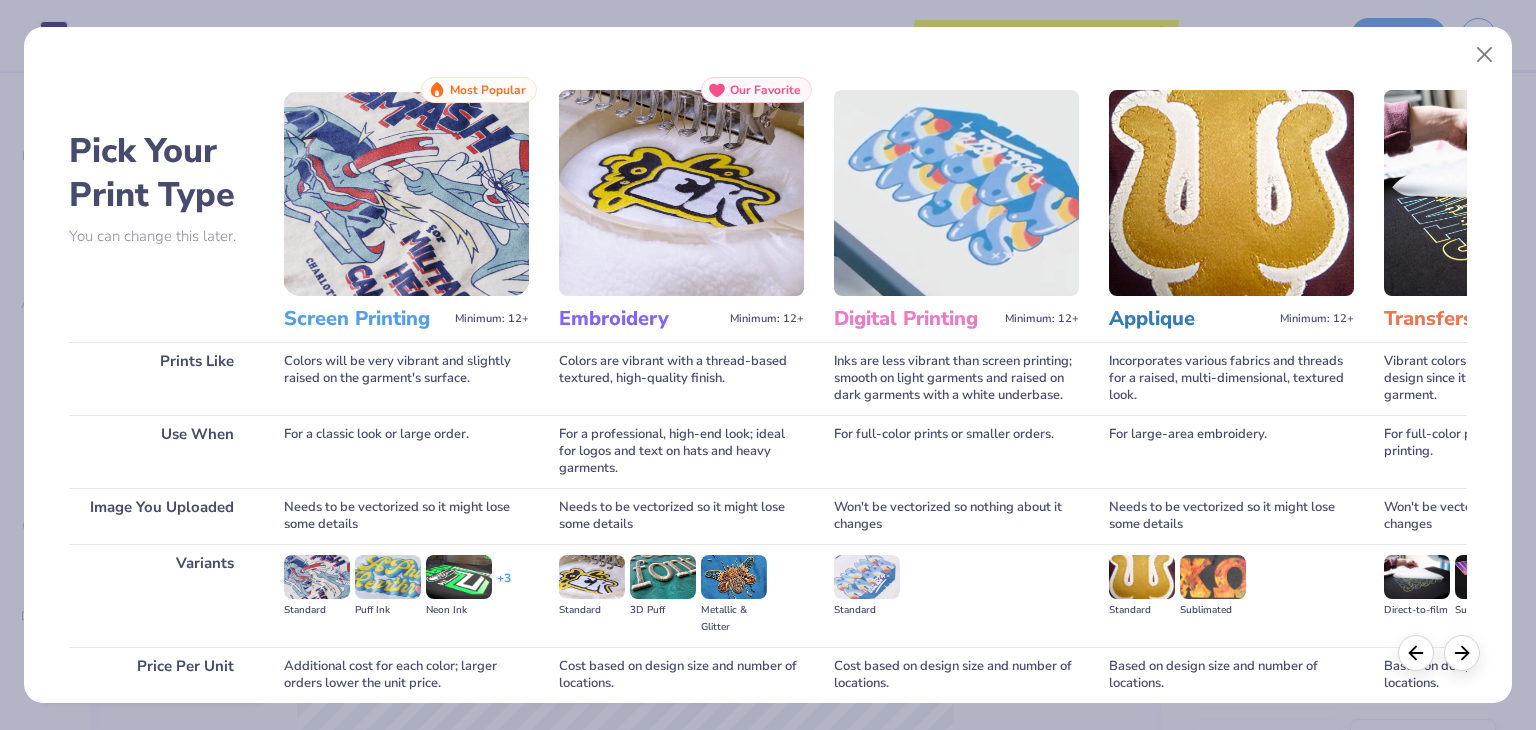 click on "Standard" at bounding box center [1142, 587] 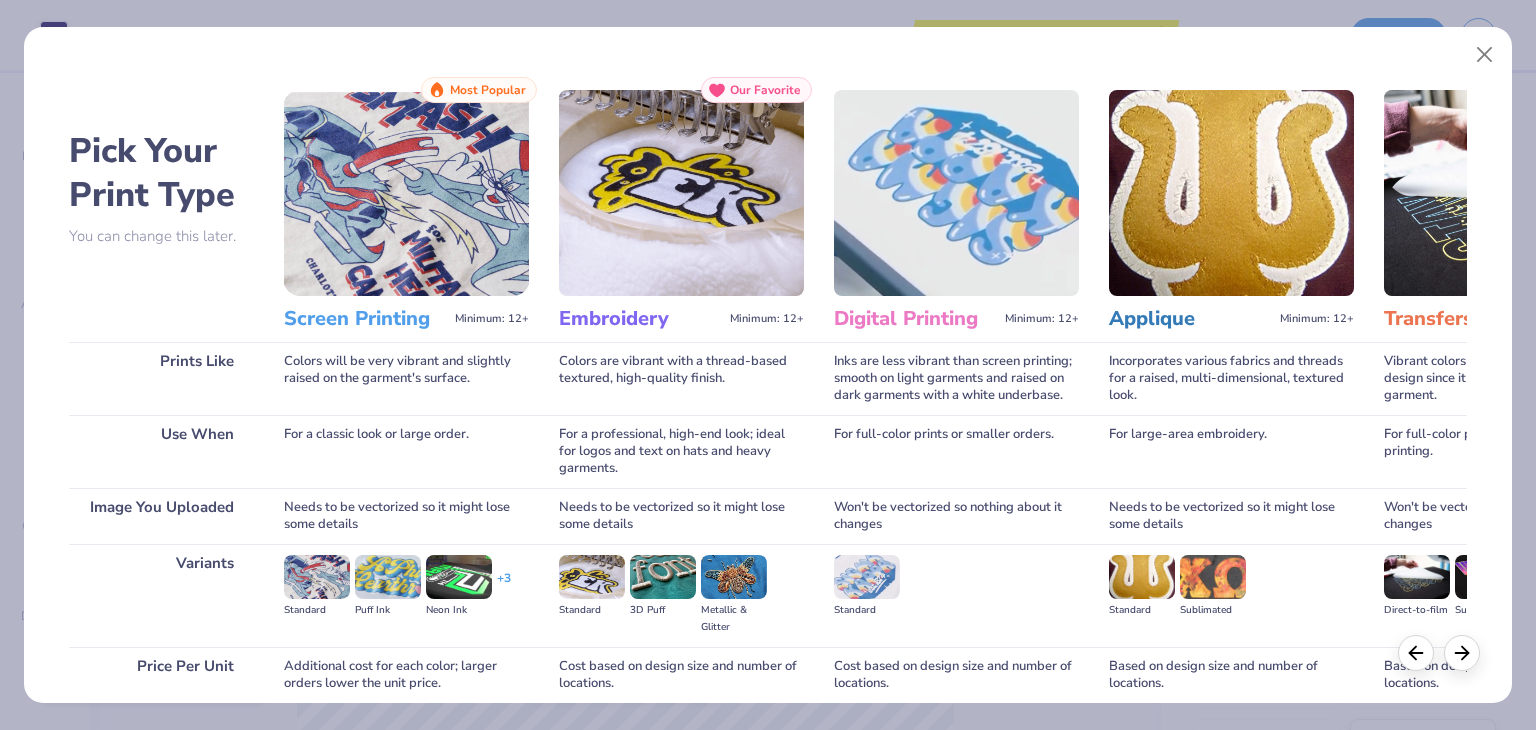 scroll, scrollTop: 24, scrollLeft: 0, axis: vertical 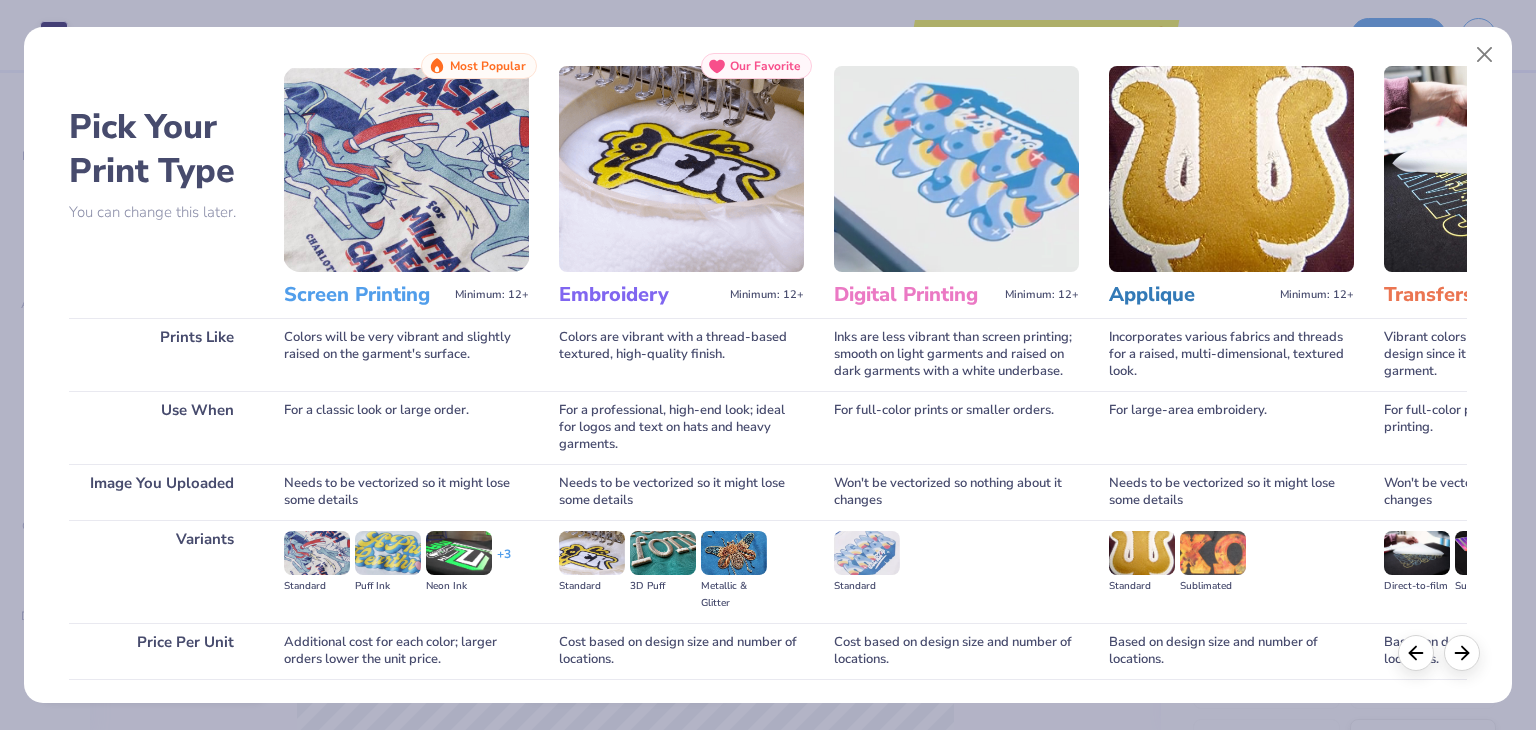 click on "Embroidery" at bounding box center [640, 295] 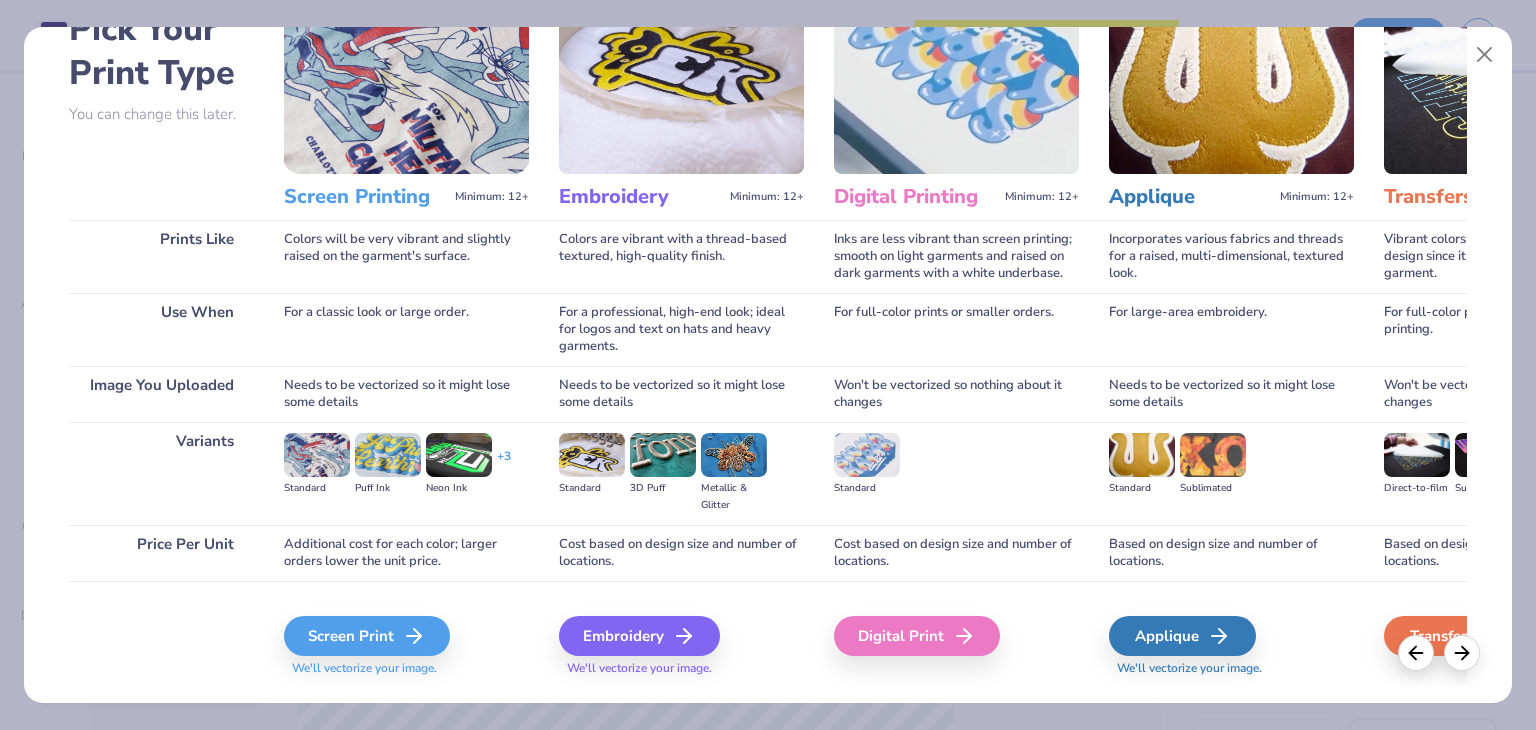 scroll, scrollTop: 0, scrollLeft: 396, axis: horizontal 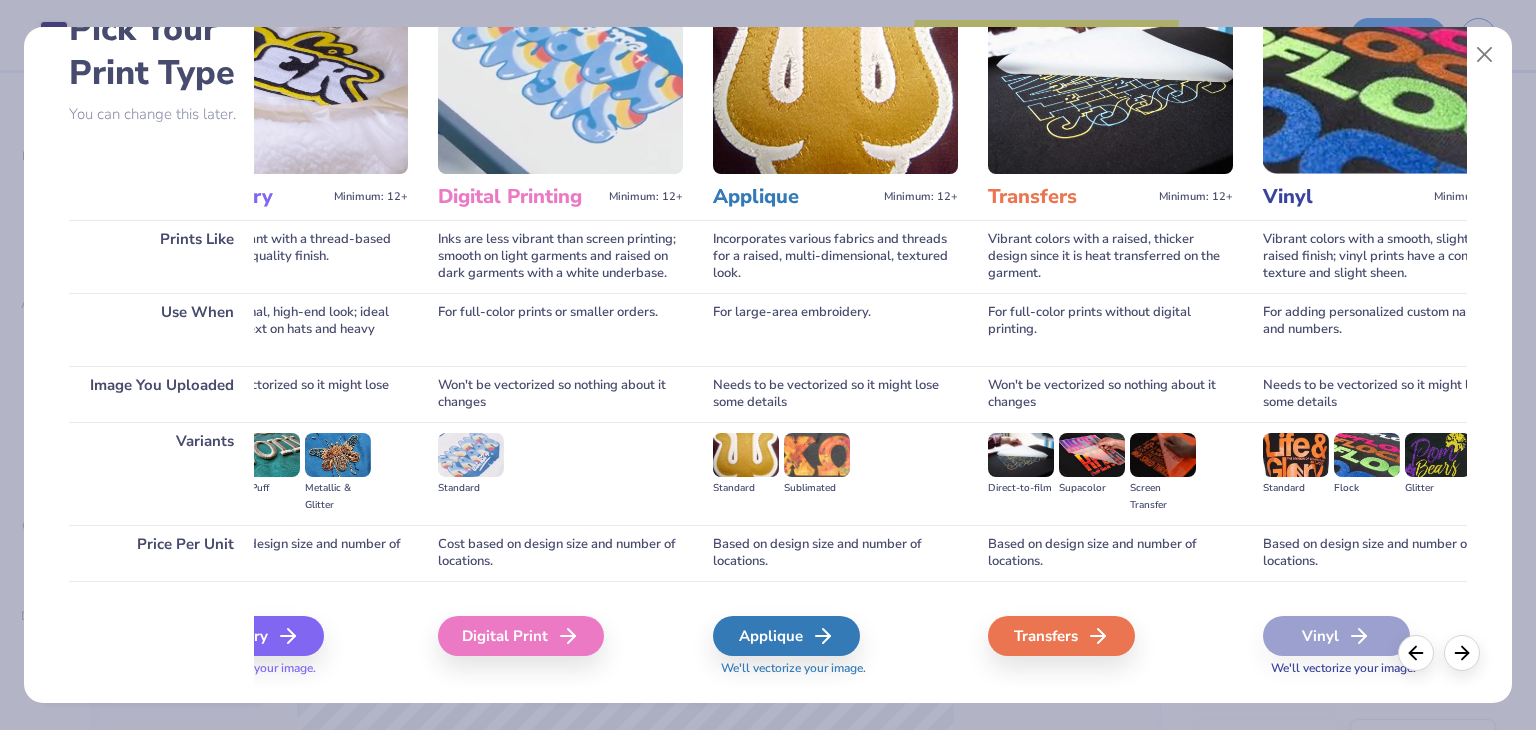 click on "Digital Print" at bounding box center [560, 636] 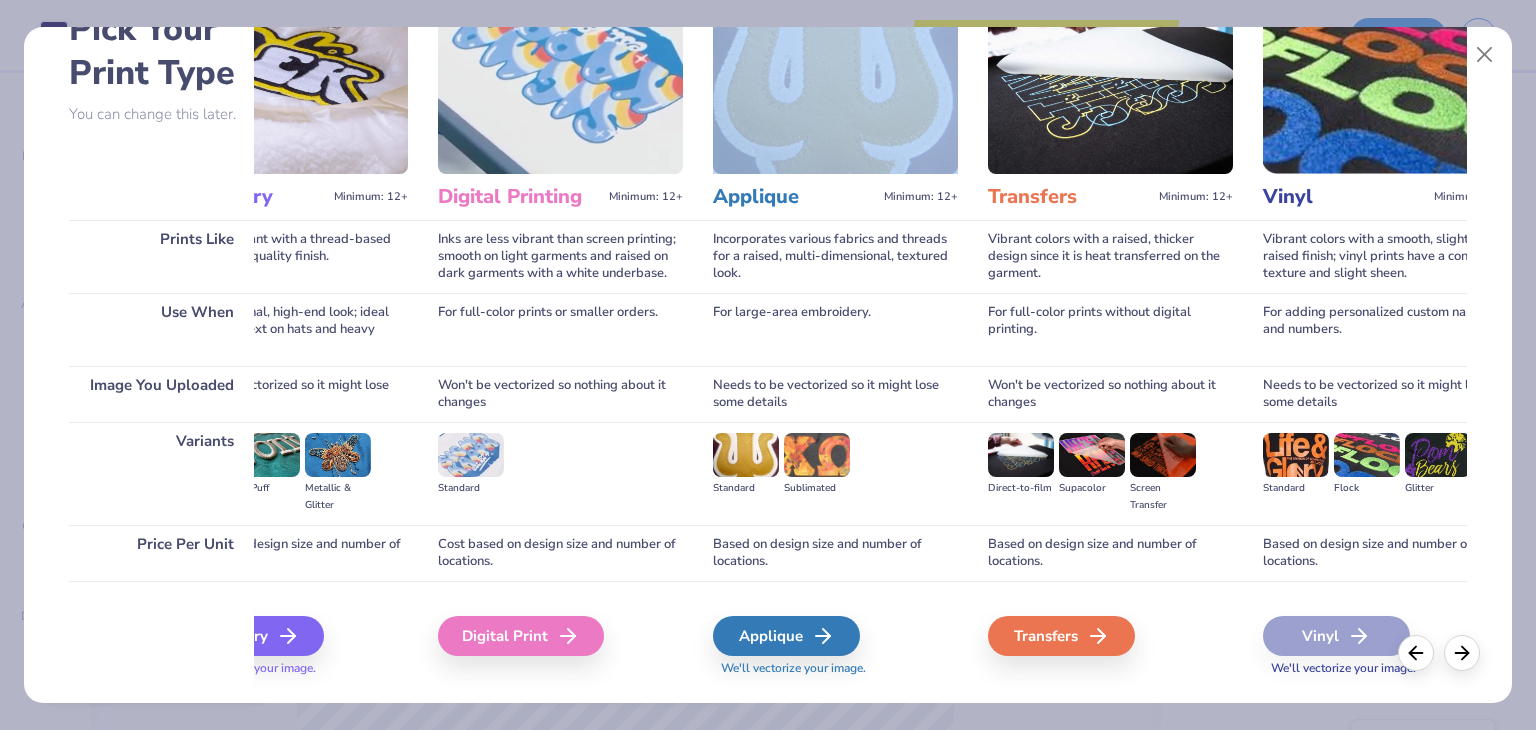 scroll, scrollTop: 167, scrollLeft: 0, axis: vertical 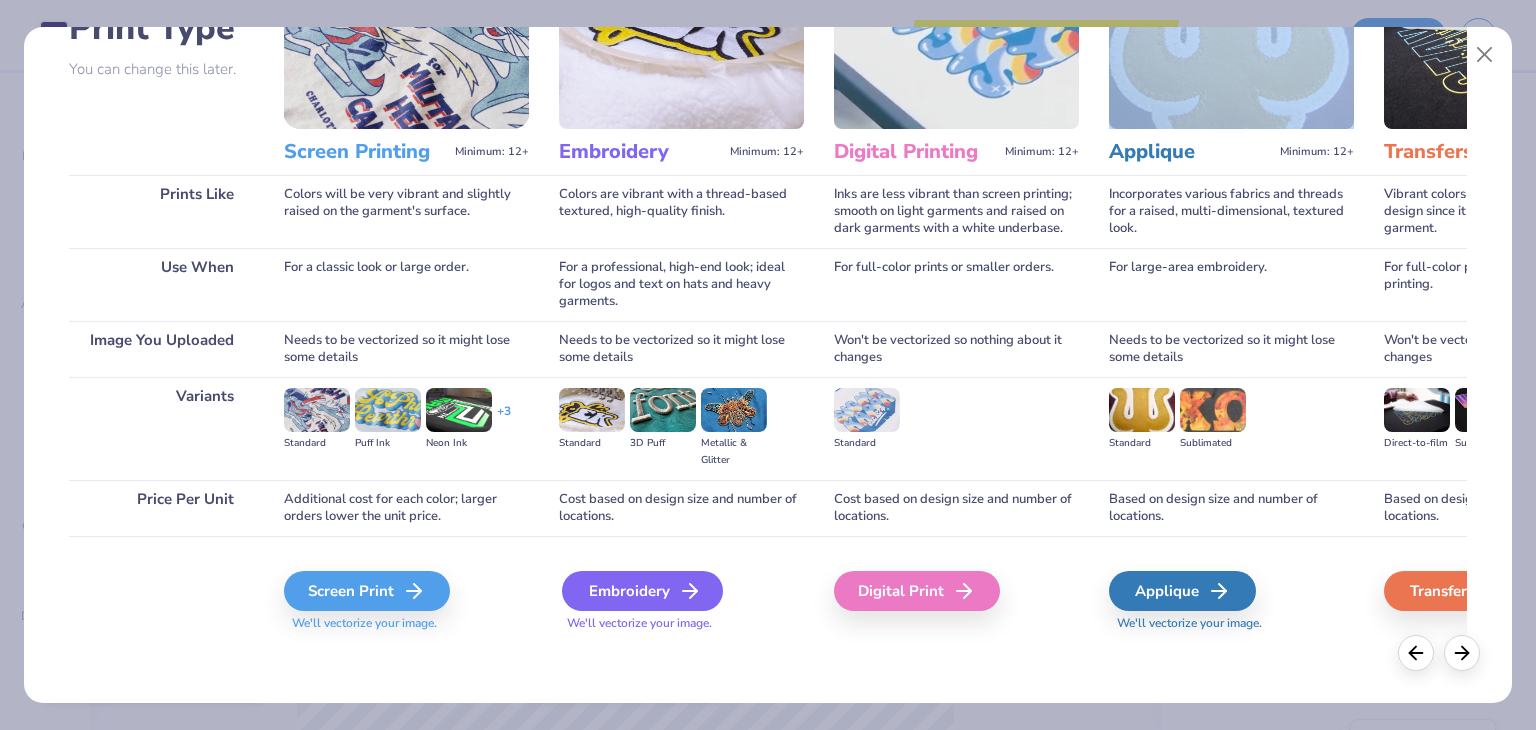 click on "Embroidery" at bounding box center [642, 591] 